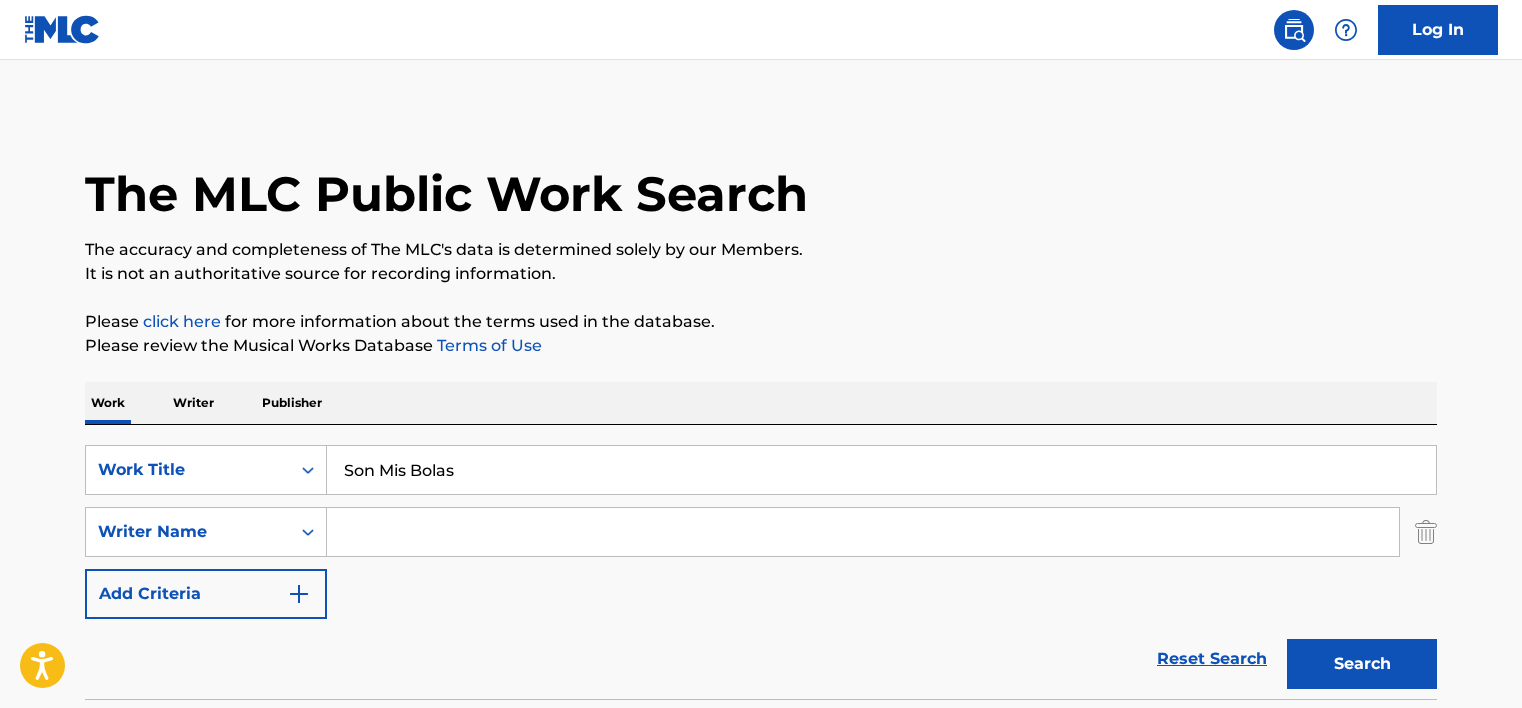 scroll, scrollTop: 0, scrollLeft: 0, axis: both 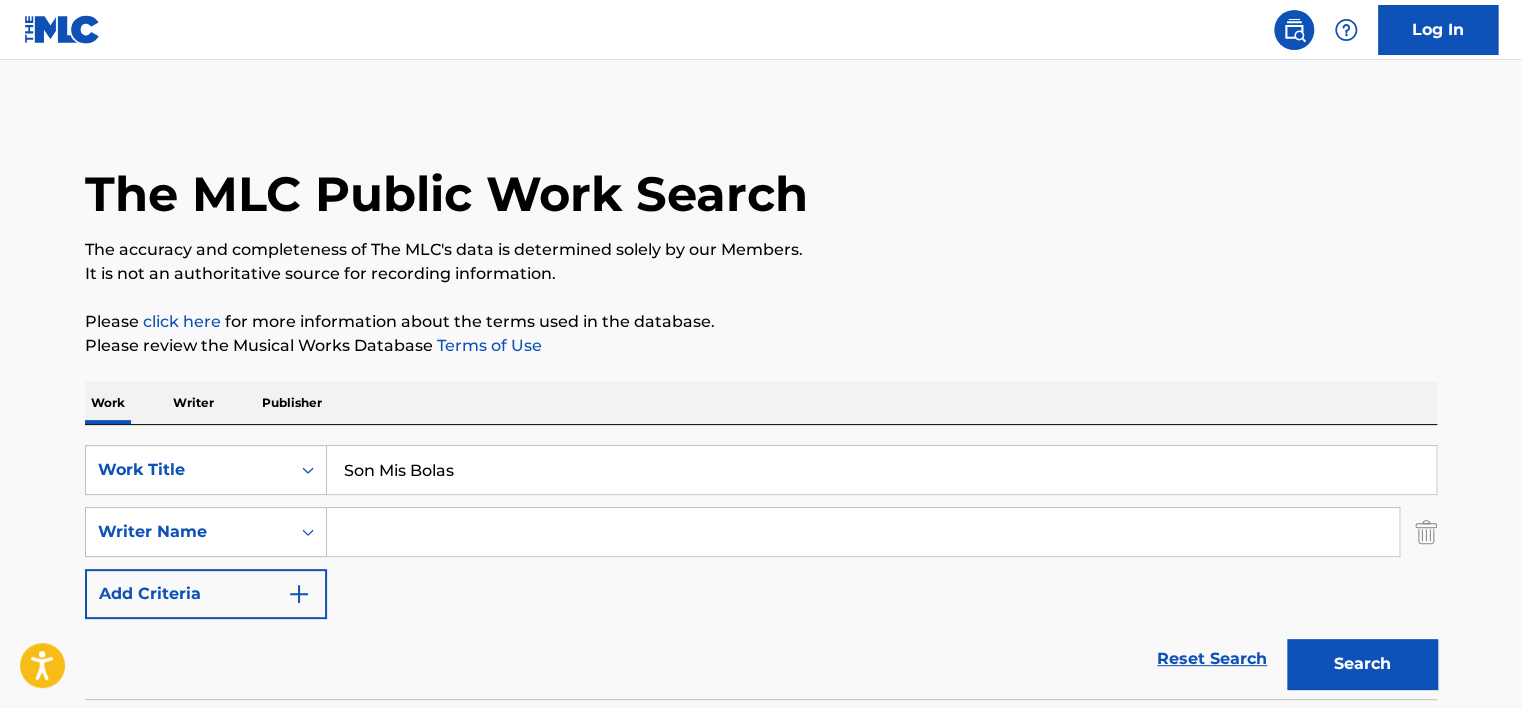 click on "Son Mis Bolas" at bounding box center [881, 470] 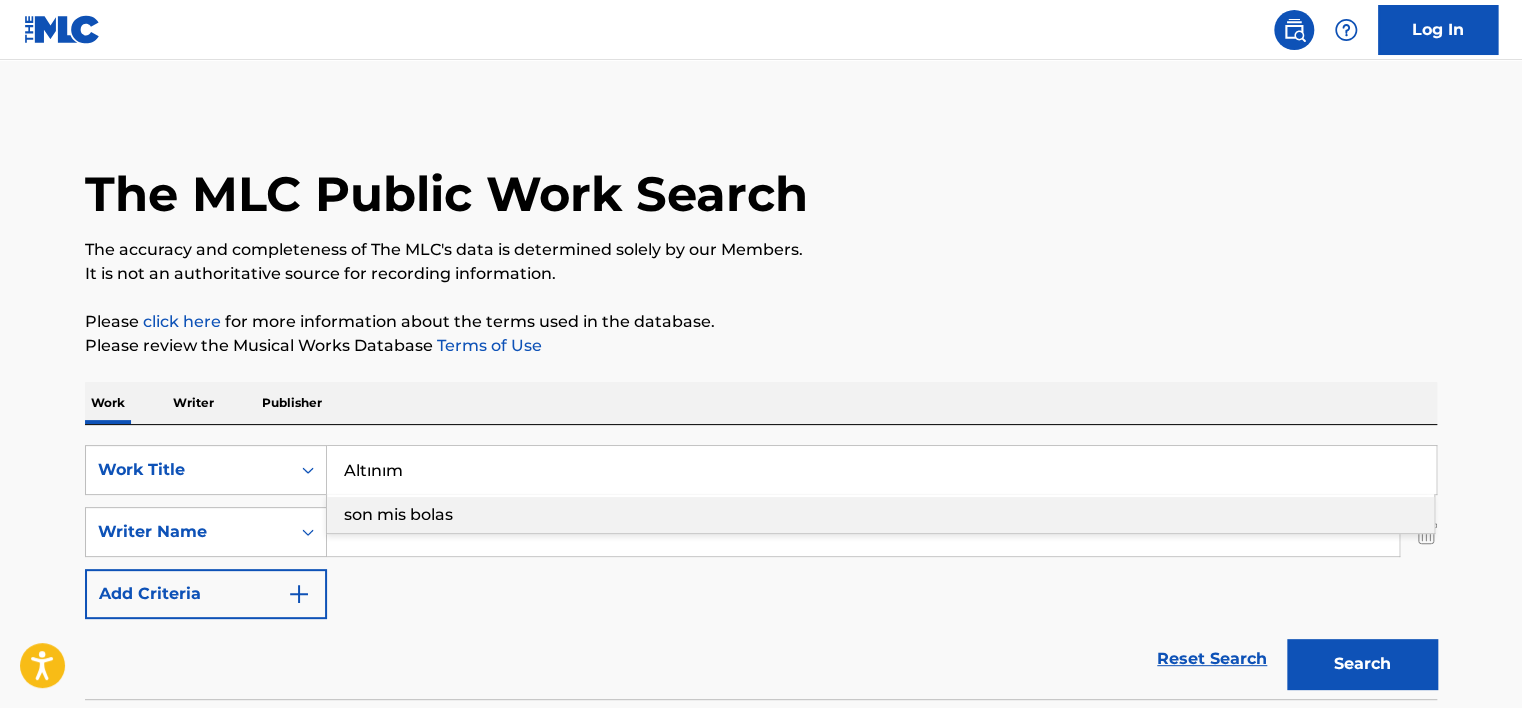 click on "Altınım" at bounding box center [881, 470] 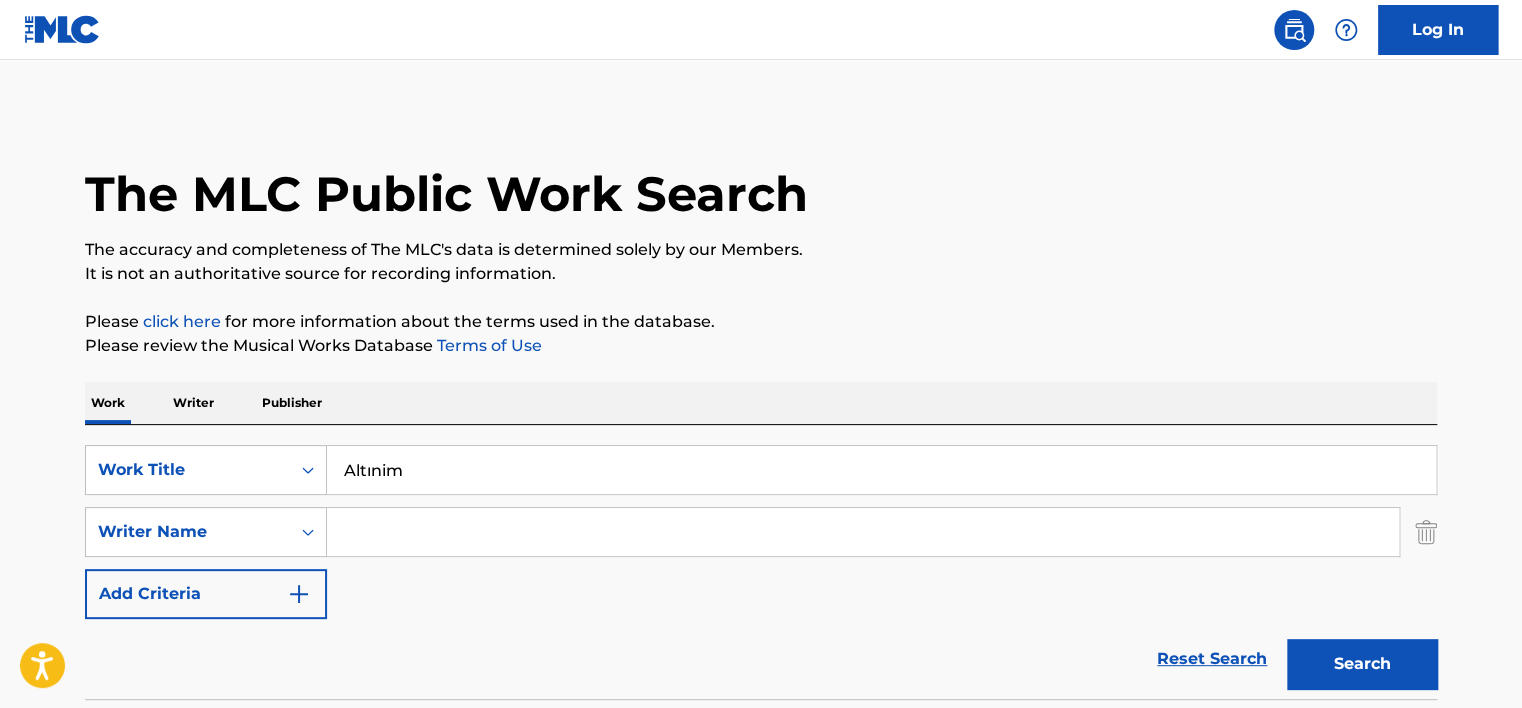 click on "Altınim" at bounding box center (881, 470) 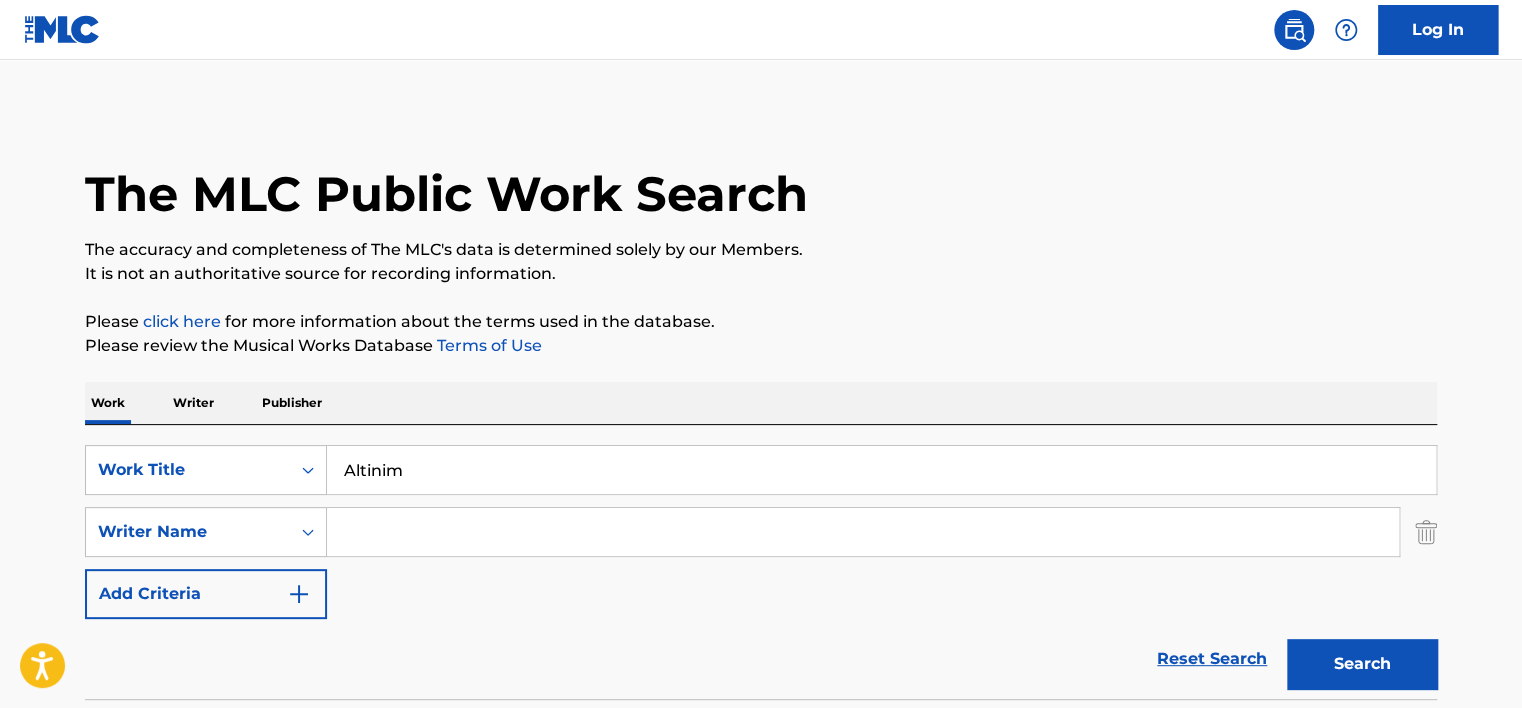 click on "Altinim" at bounding box center [881, 470] 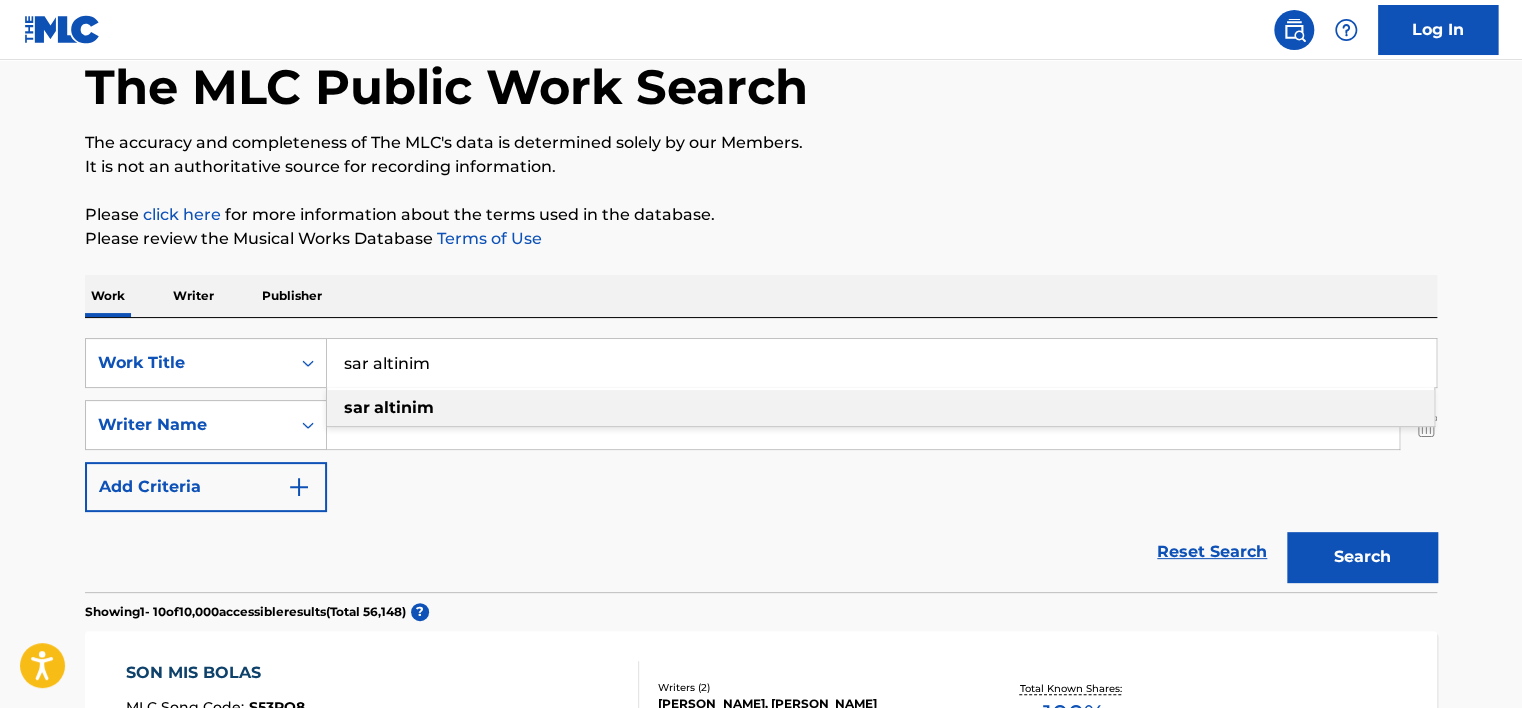 scroll, scrollTop: 400, scrollLeft: 0, axis: vertical 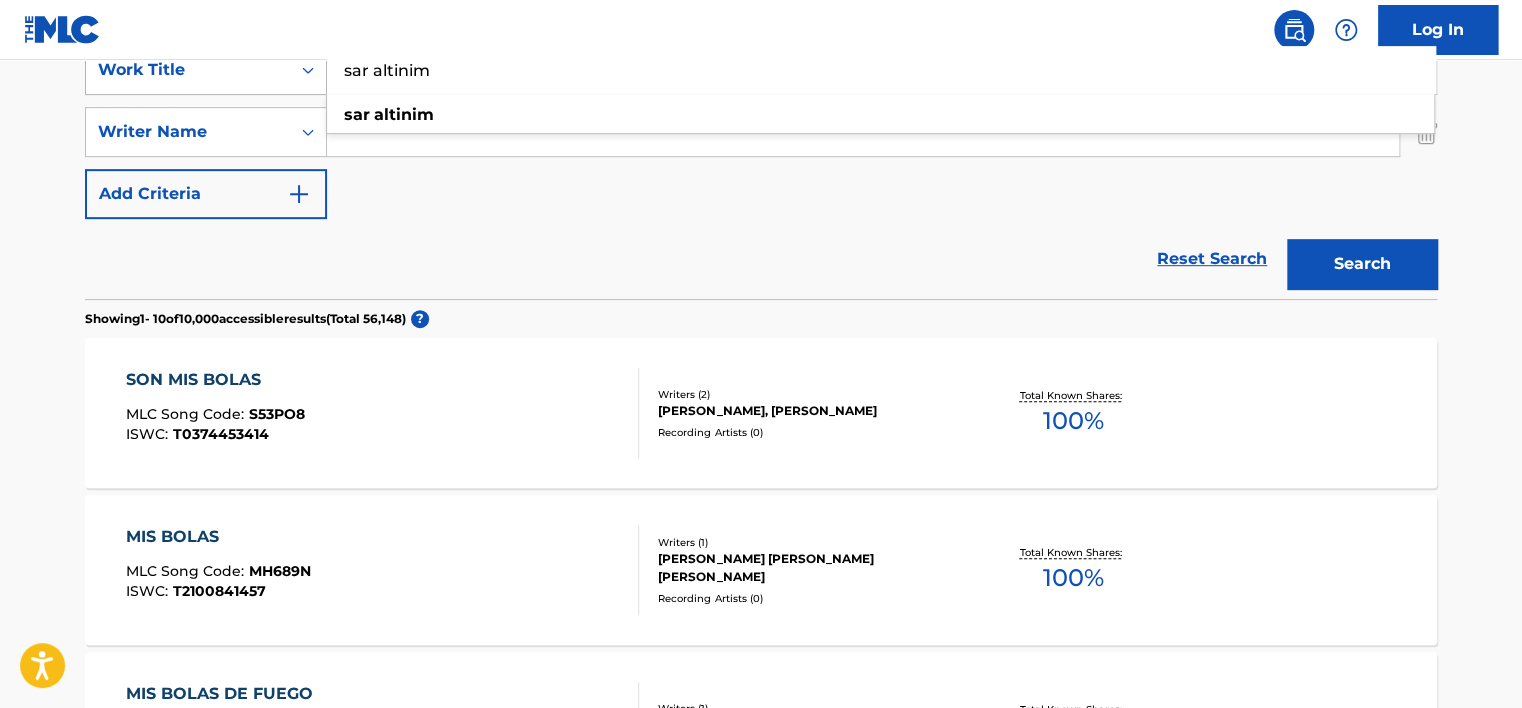drag, startPoint x: 375, startPoint y: 69, endPoint x: 311, endPoint y: 69, distance: 64 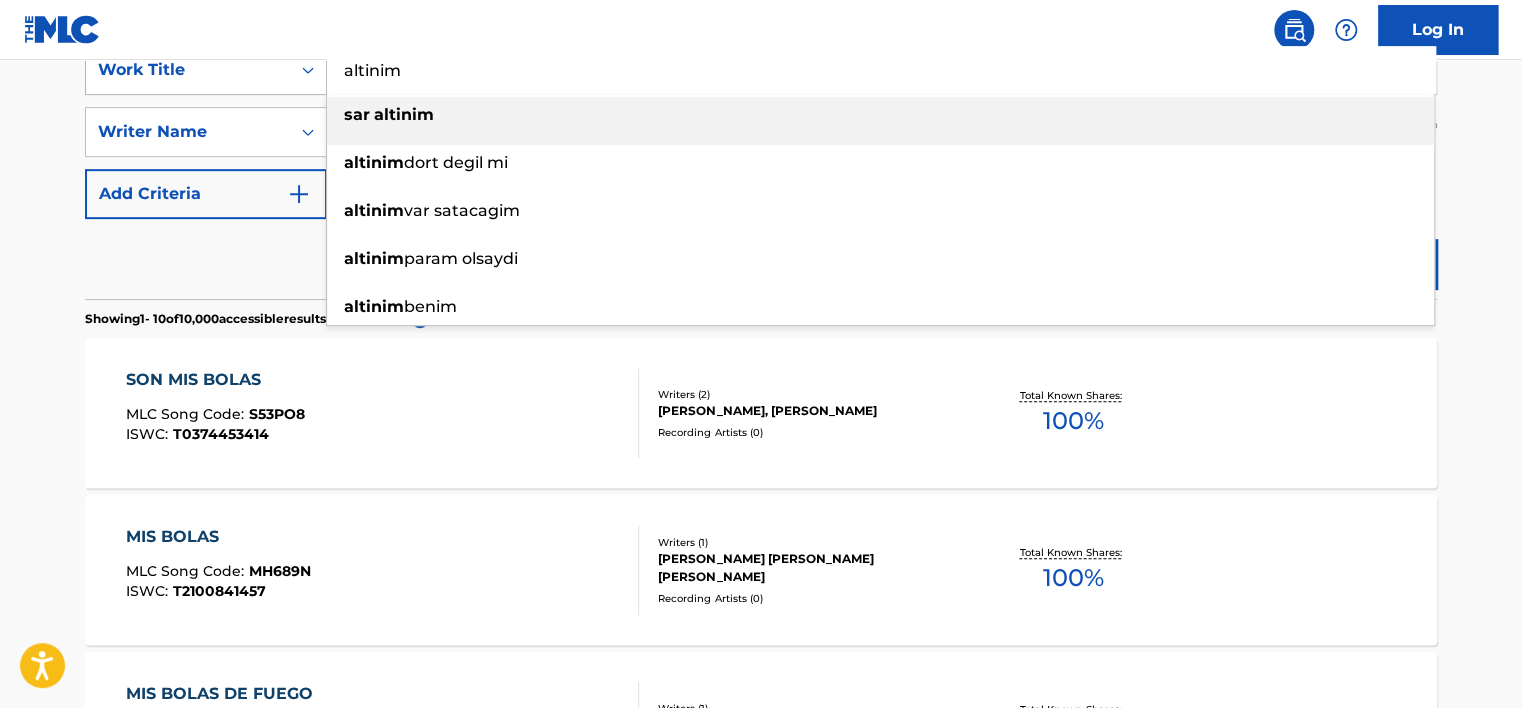 drag, startPoint x: 371, startPoint y: 61, endPoint x: 272, endPoint y: 68, distance: 99.24717 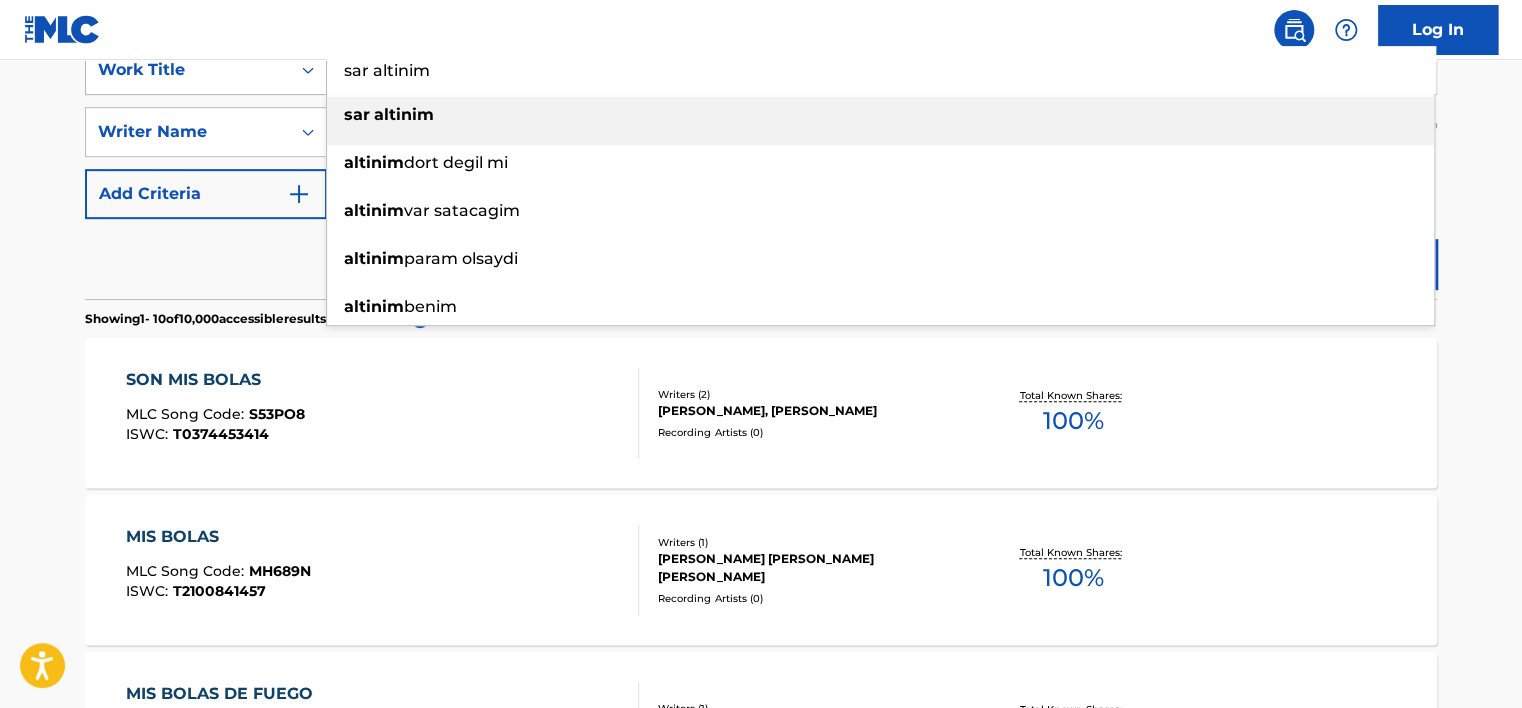 drag, startPoint x: 372, startPoint y: 60, endPoint x: 289, endPoint y: 67, distance: 83.294655 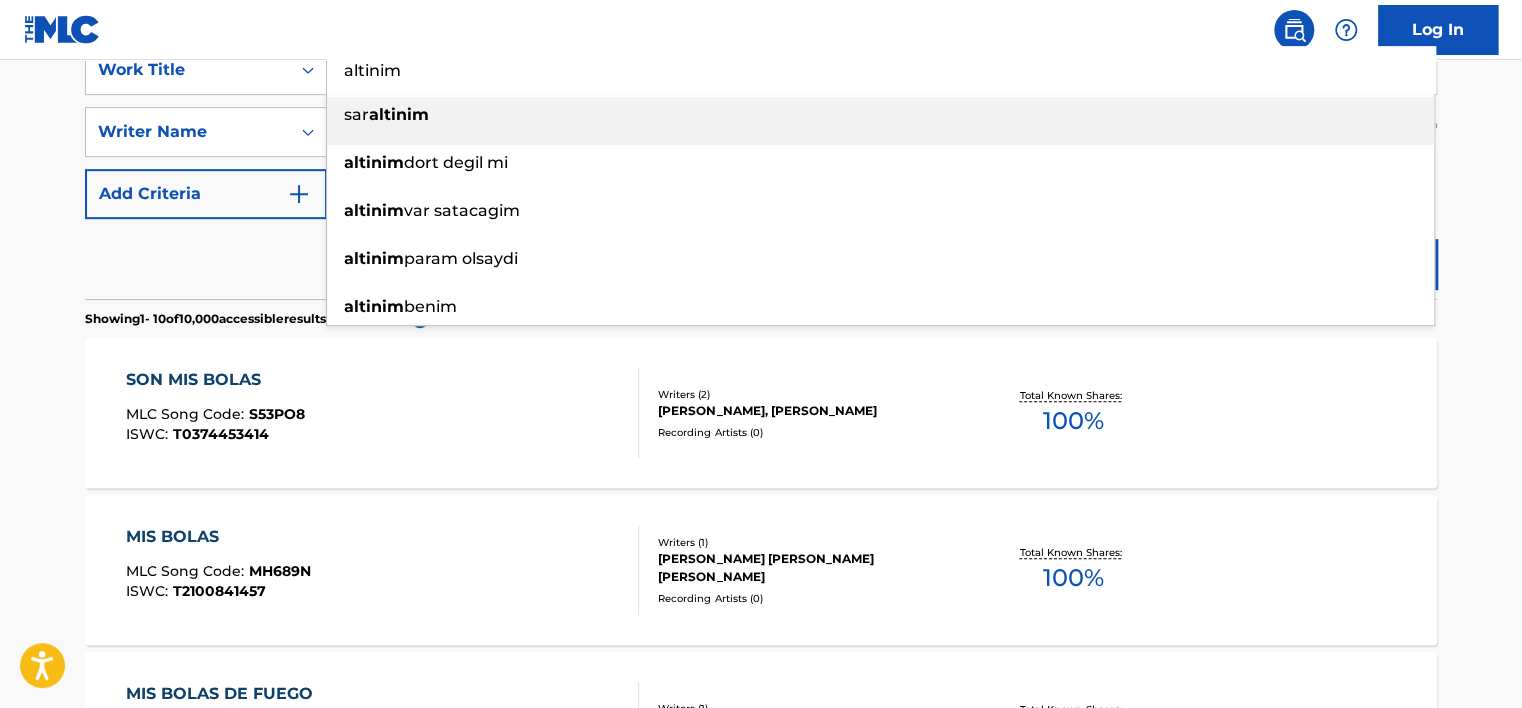 type on "altinim" 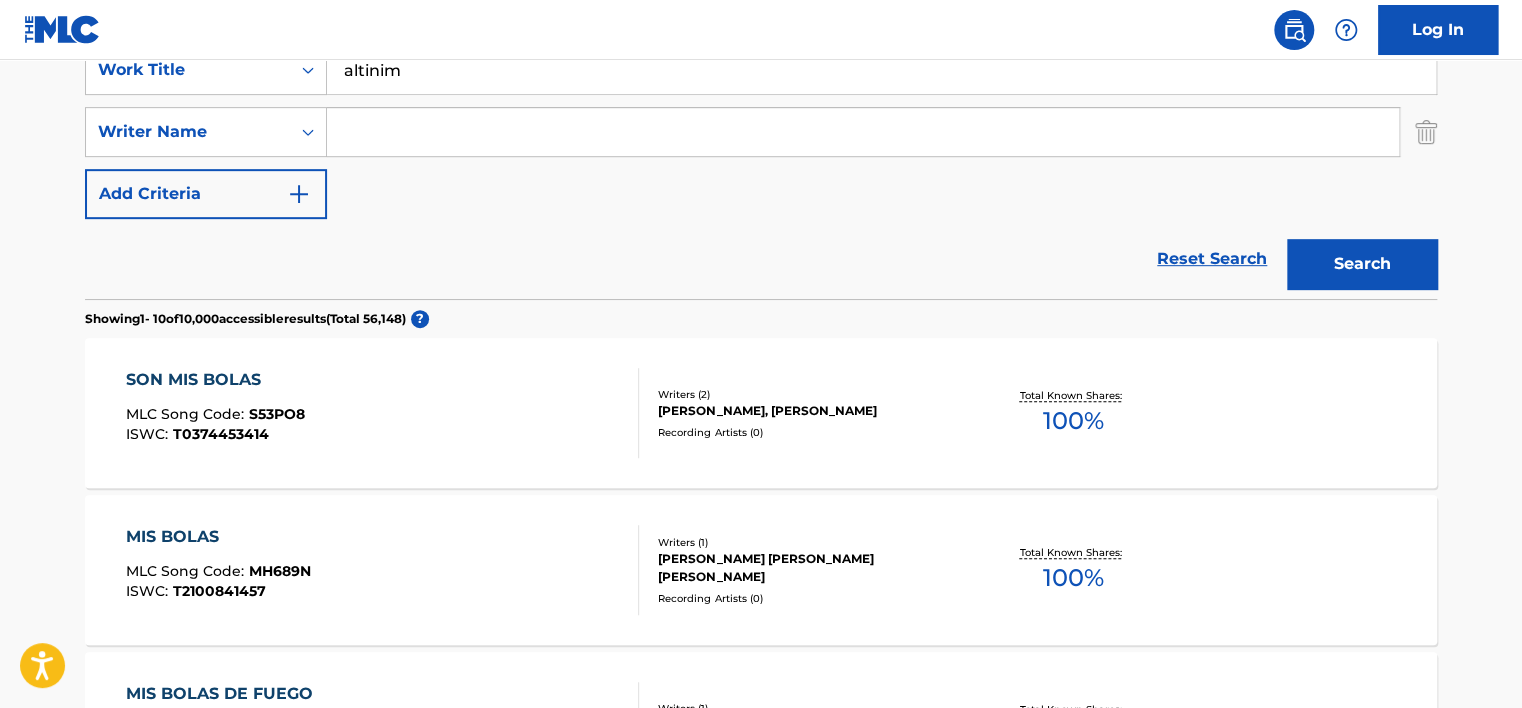 click on "The MLC Public Work Search The accuracy and completeness of The MLC's data is determined solely by our Members. It is not an authoritative source for recording information. Please   click here   for more information about the terms used in the database. Please review the Musical Works Database   Terms of Use Work Writer Publisher SearchWithCriteriab6ff95d2-6f0c-429d-afe3-d6aa8b2a77a8 Work Title altinim SearchWithCriteria6829578c-5524-4cc8-ba23-060594096e75 Writer Name Add Criteria Reset Search Search Showing  1  -   10  of  10,000  accessible  results  (Total   56,148 ) ? SON MIS BOLAS MLC Song Code : S53PO8 ISWC : T0374453414 Writers ( 2 ) [PERSON_NAME], [PERSON_NAME] Recording Artists ( 0 ) Total Known Shares: 100 % MIS BOLAS MLC Song Code : MH689N ISWC : T2100841457 Writers ( 1 ) [PERSON_NAME] [PERSON_NAME] [PERSON_NAME] Recording Artists ( 0 ) Total Known Shares: 100 % MIS BOLAS DE FUEGO MLC Song Code : MC2THO ISWC : T2101077464 Writers ( 1 ) [PERSON_NAME] [PERSON_NAME] ALFAGEME Recording Artists ( 0 ) 100 % MIS SON :" at bounding box center (761, 837) 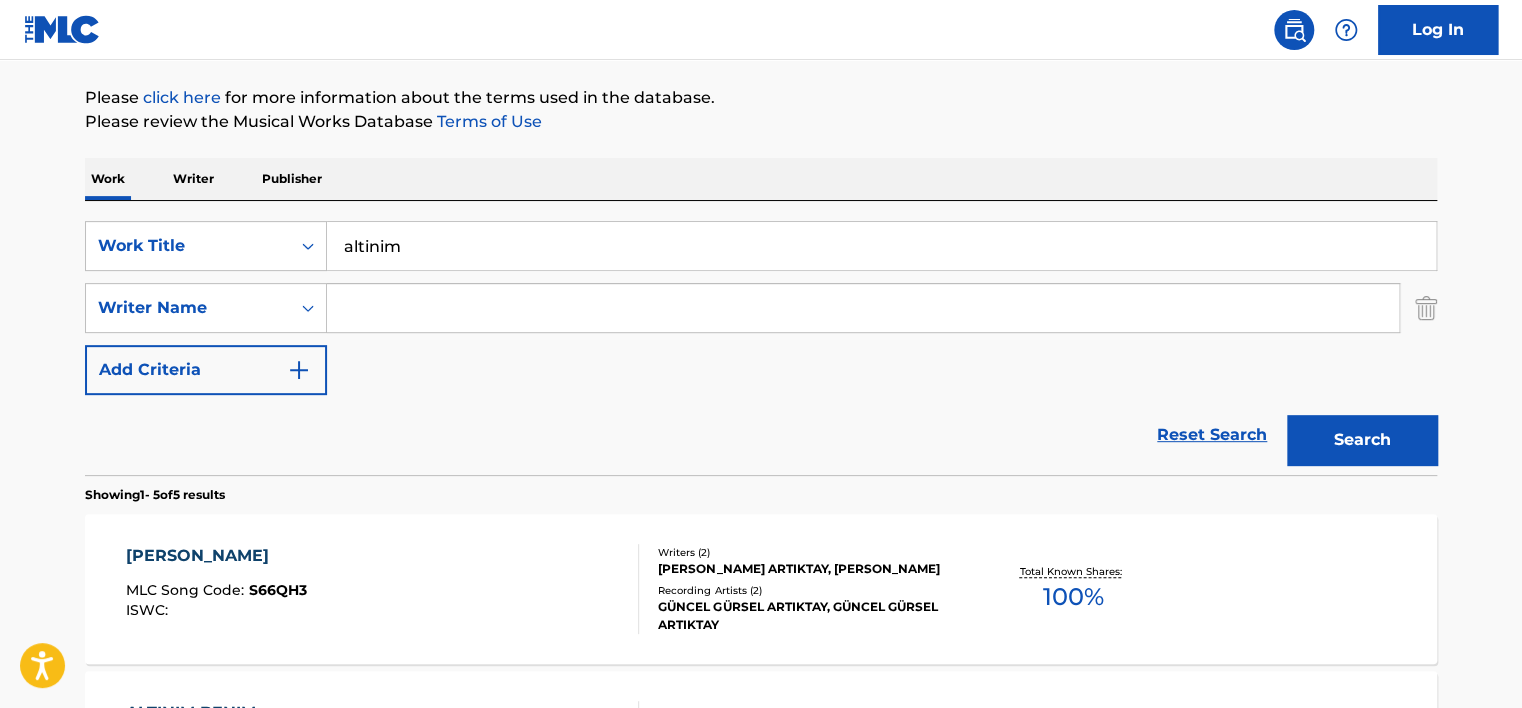 scroll, scrollTop: 400, scrollLeft: 0, axis: vertical 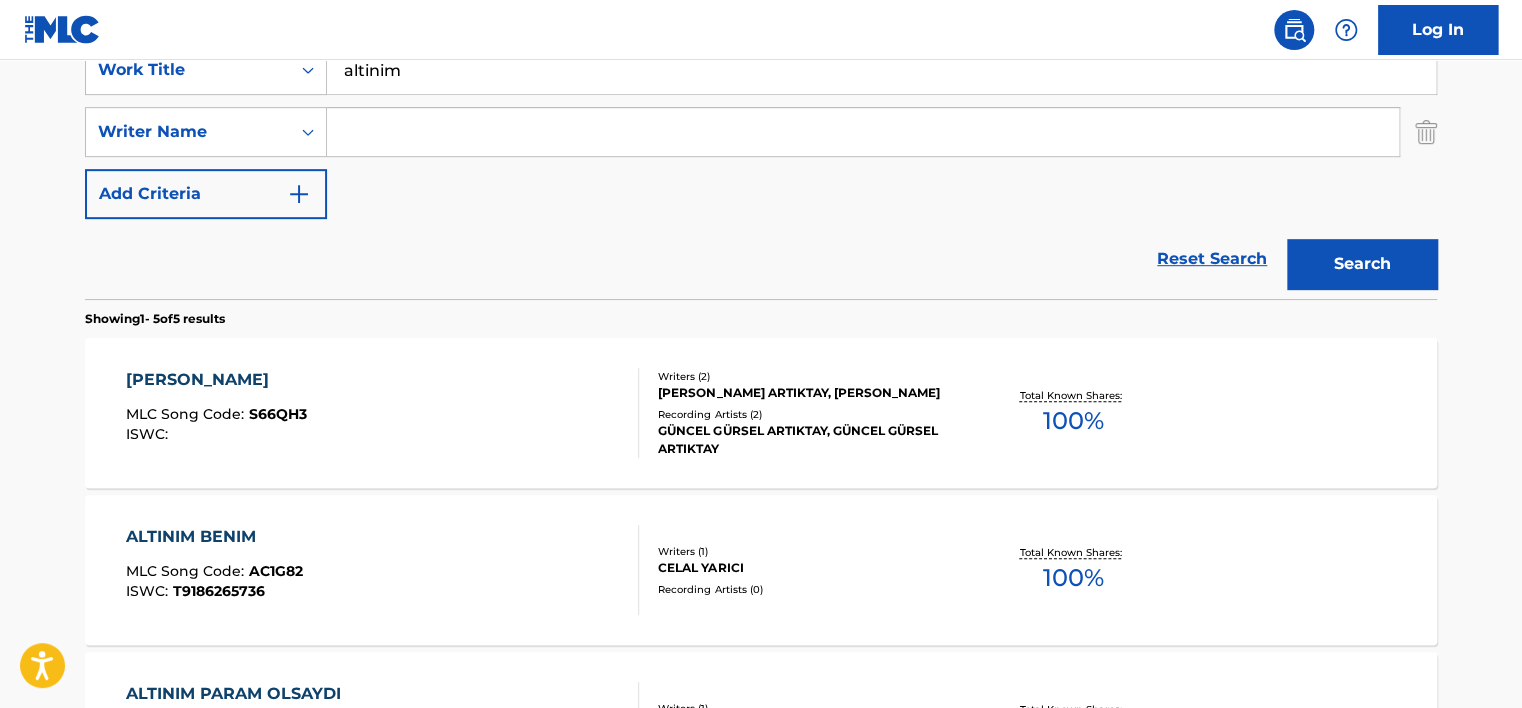 click on "Reset Search Search" at bounding box center (761, 259) 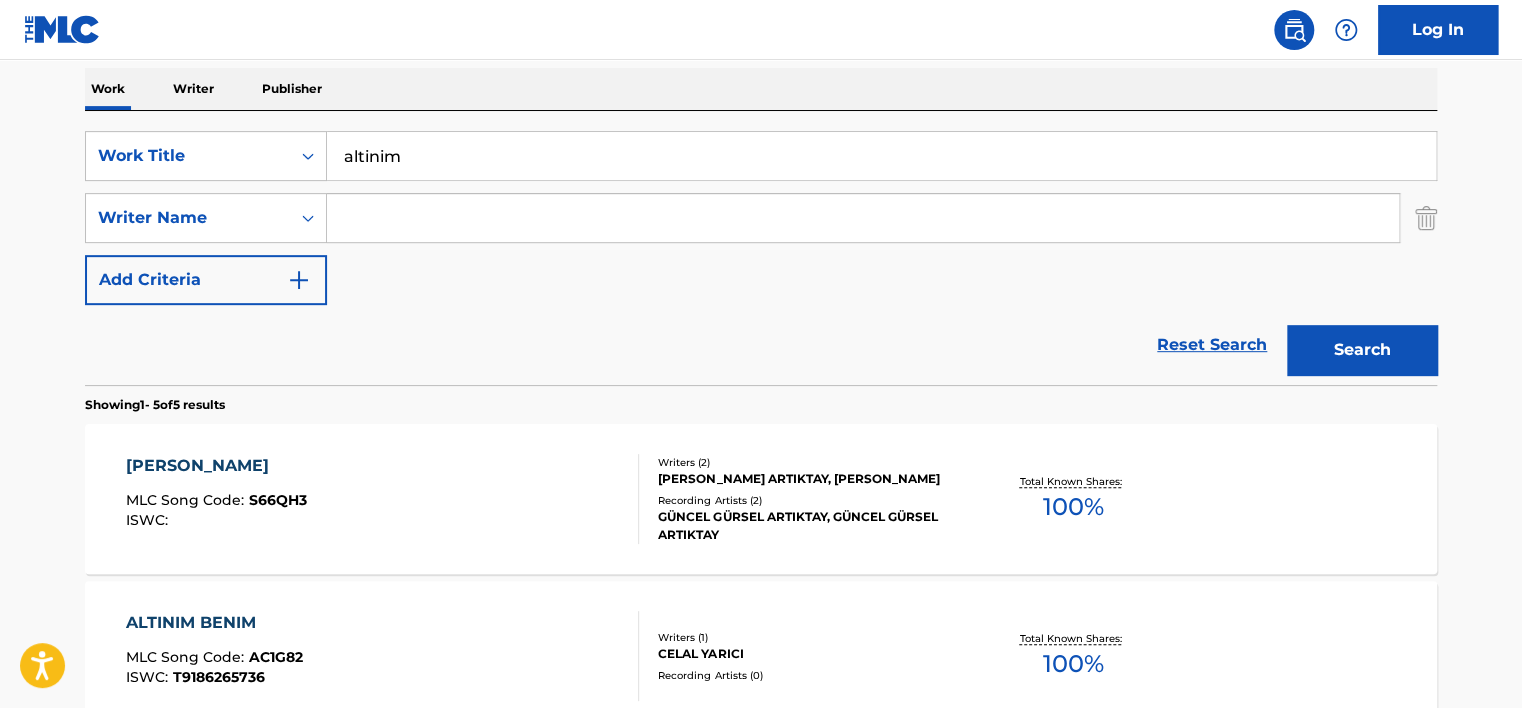 scroll, scrollTop: 300, scrollLeft: 0, axis: vertical 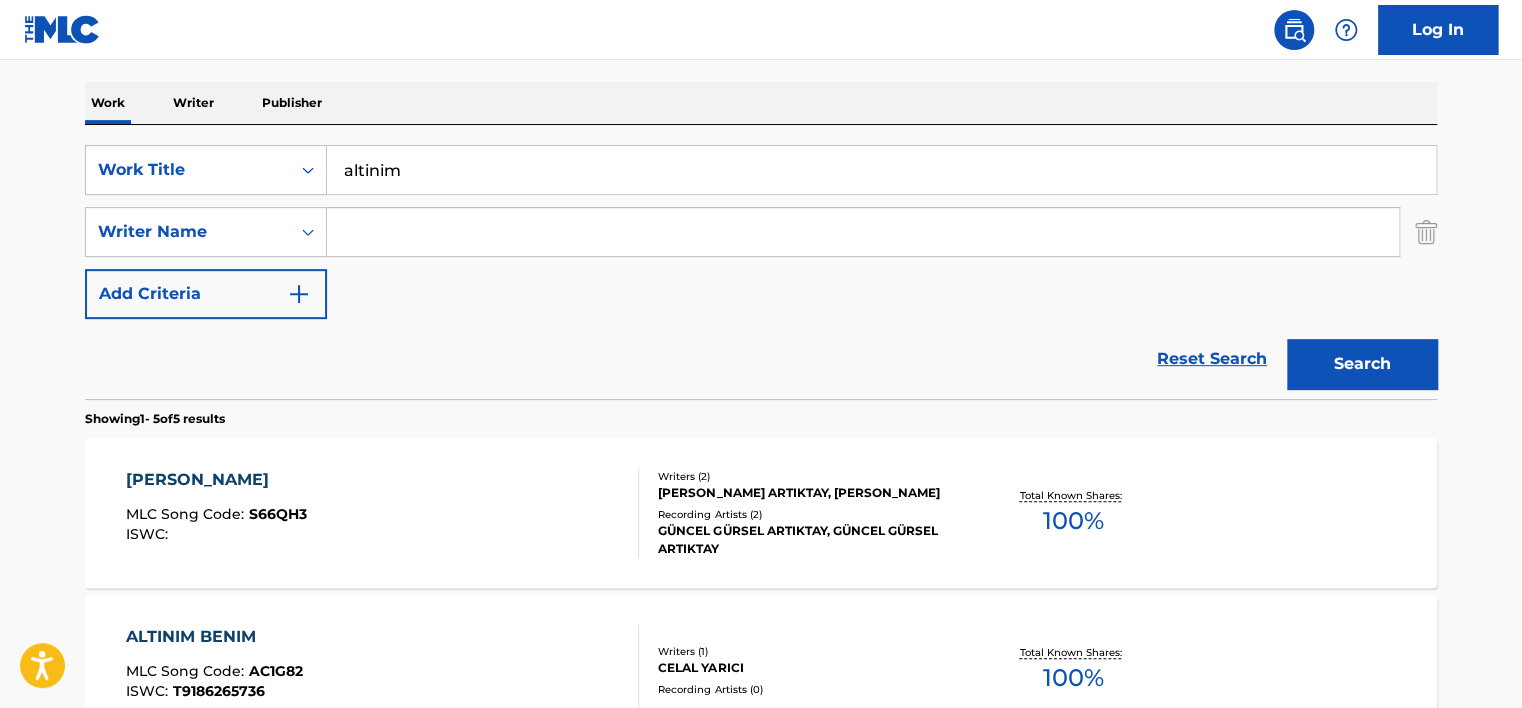 click on "altinim" at bounding box center [881, 170] 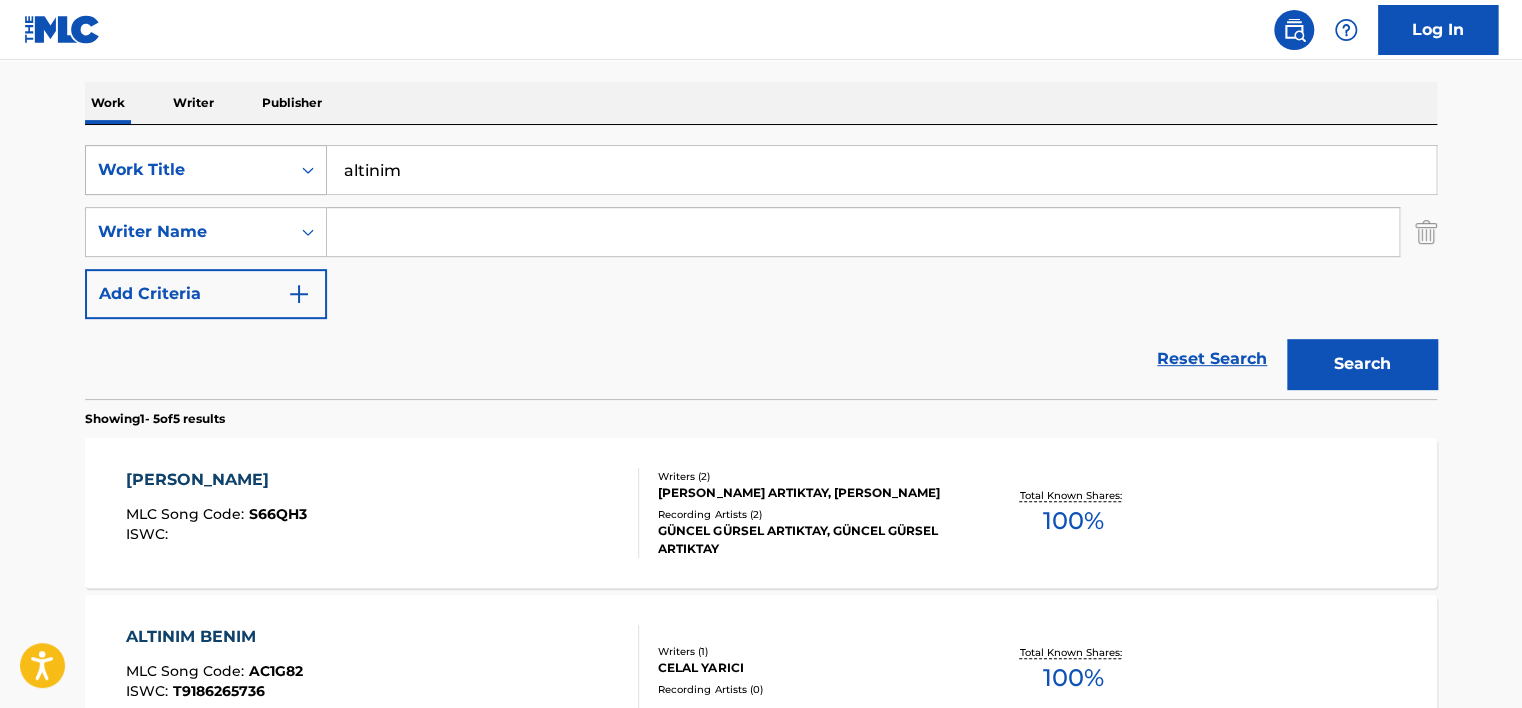 click on "Work Title" at bounding box center (188, 170) 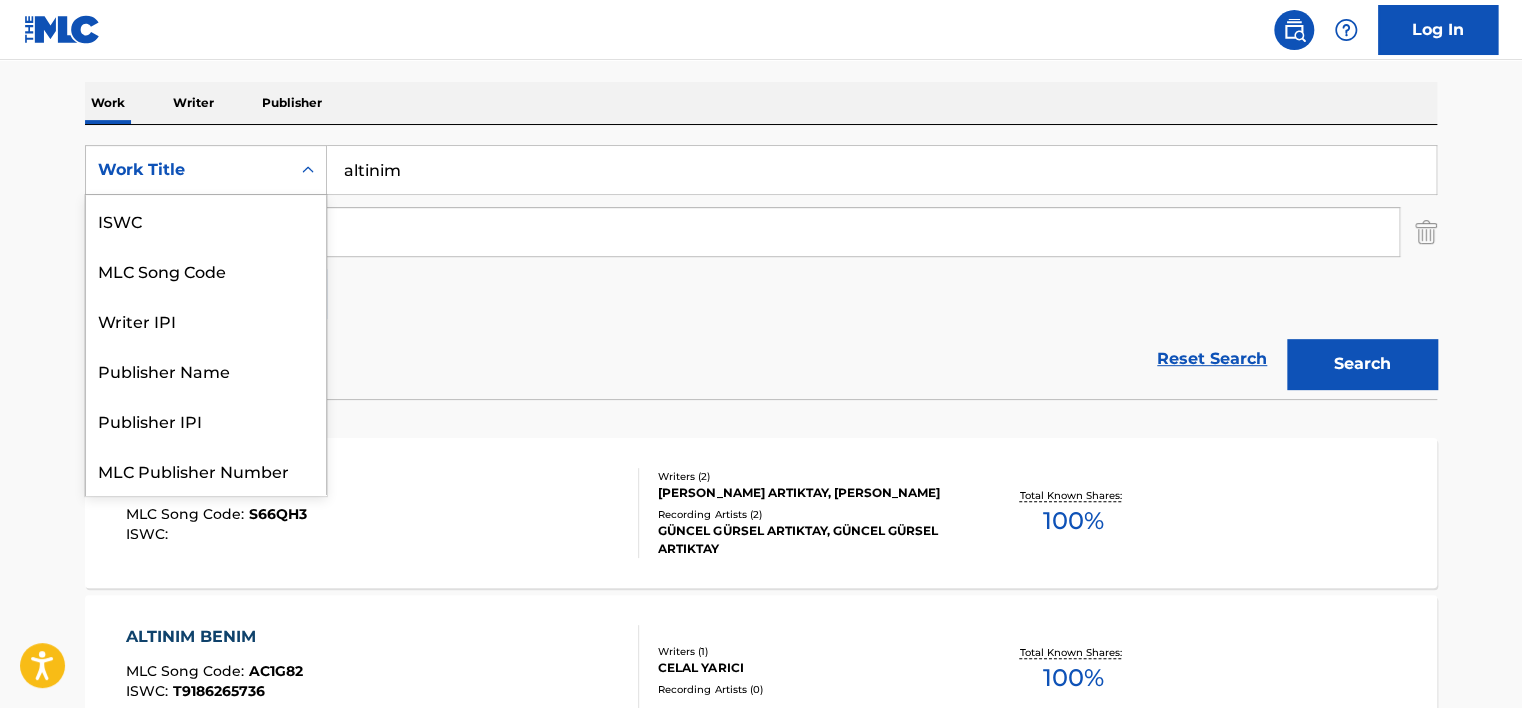 scroll, scrollTop: 50, scrollLeft: 0, axis: vertical 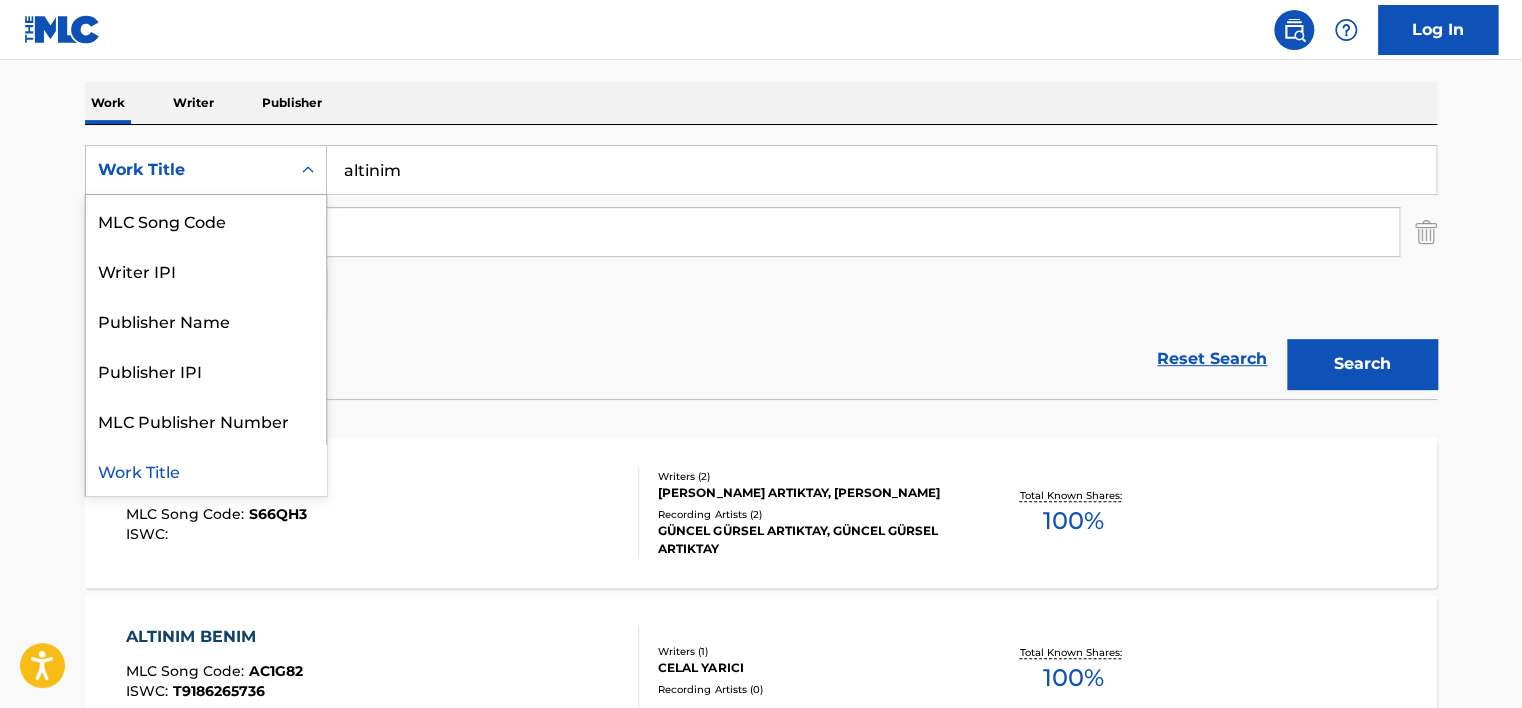 click on "MLC Song Code" at bounding box center (206, 220) 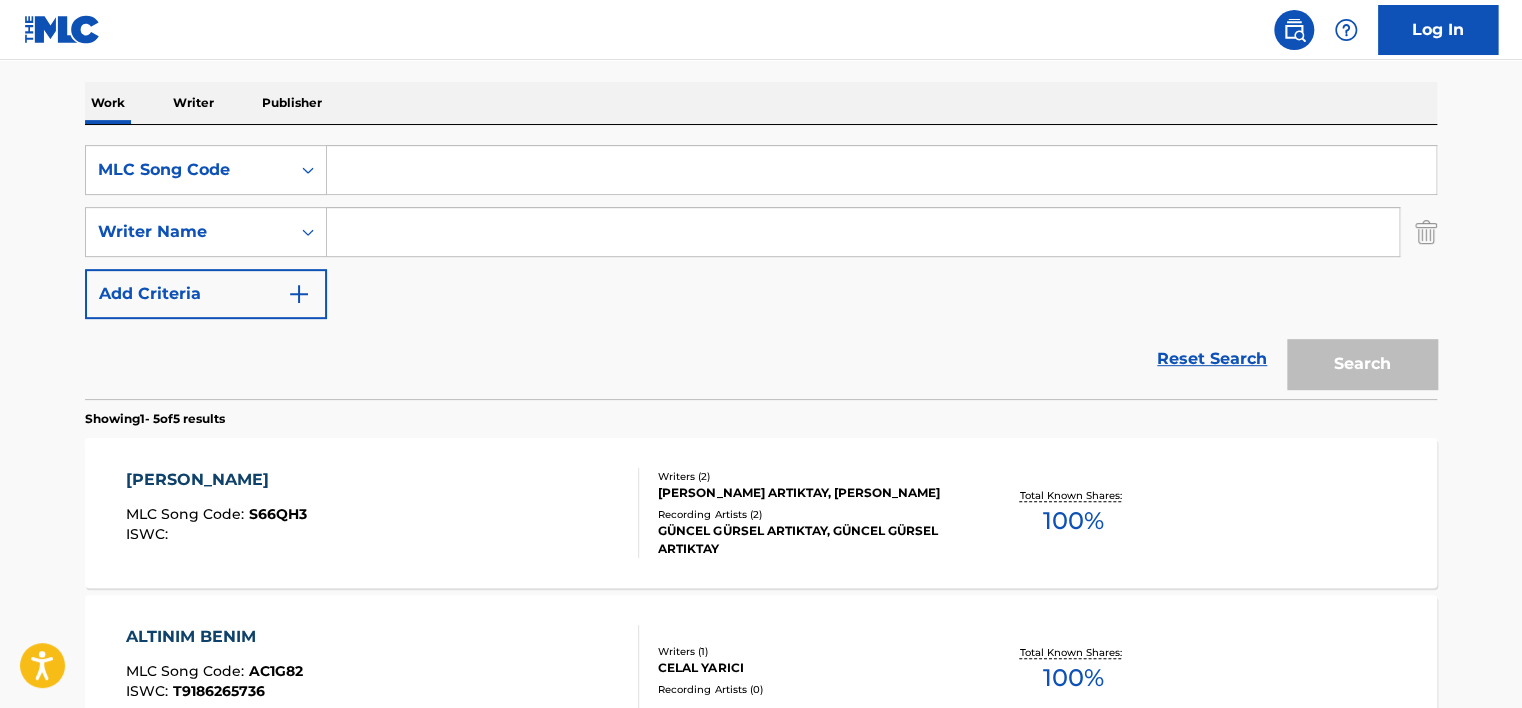 click at bounding box center [881, 170] 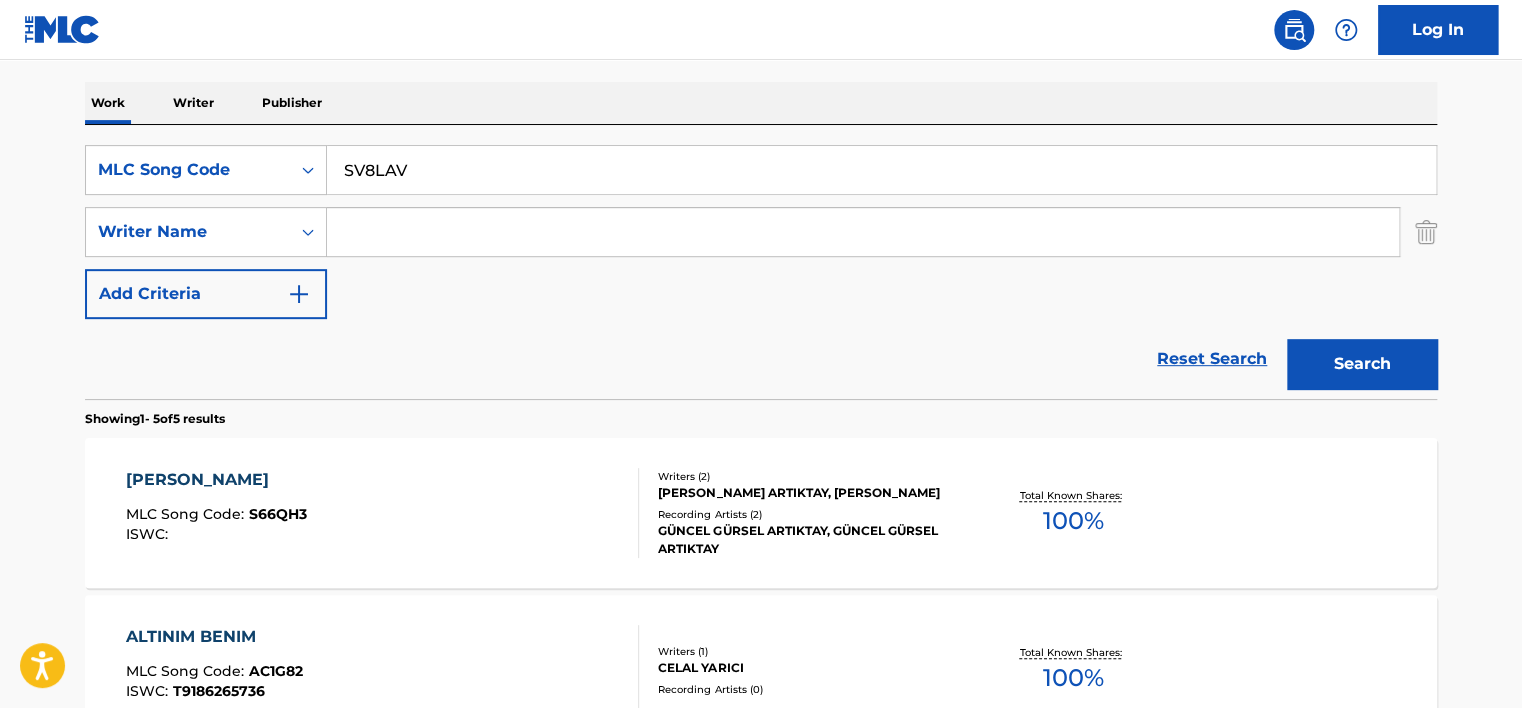 type on "SV8LAV" 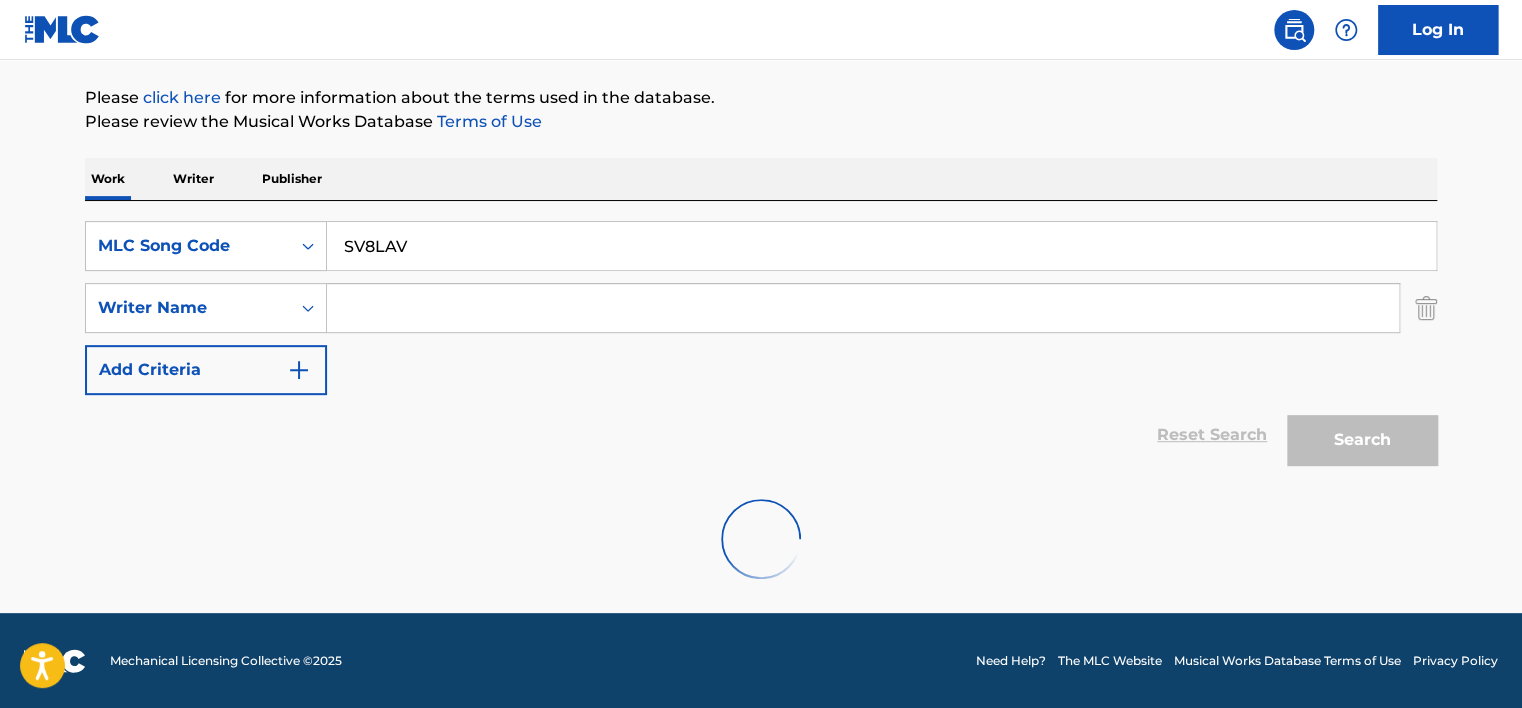scroll, scrollTop: 300, scrollLeft: 0, axis: vertical 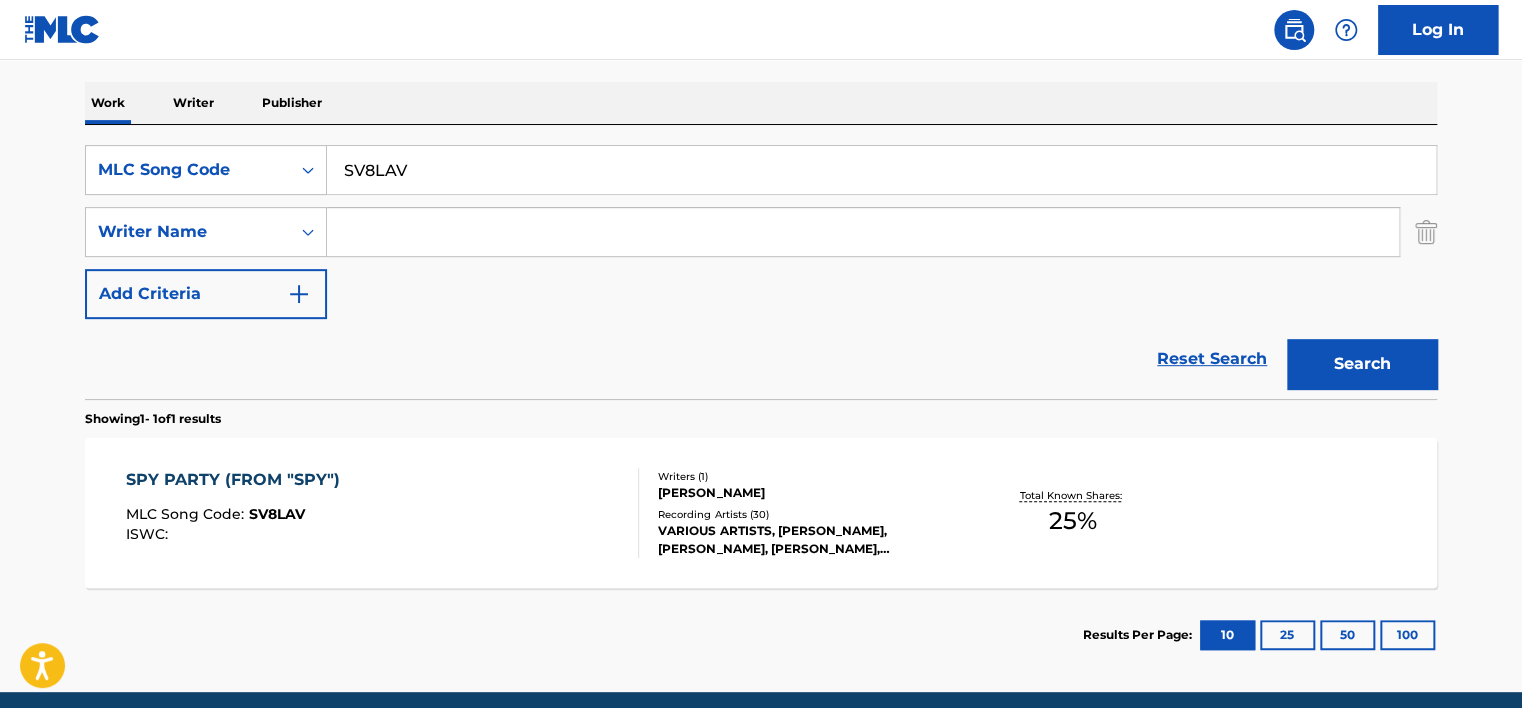 click on "SPY PARTY (FROM "SPY") MLC Song Code : SV8LAV ISWC :" at bounding box center (383, 513) 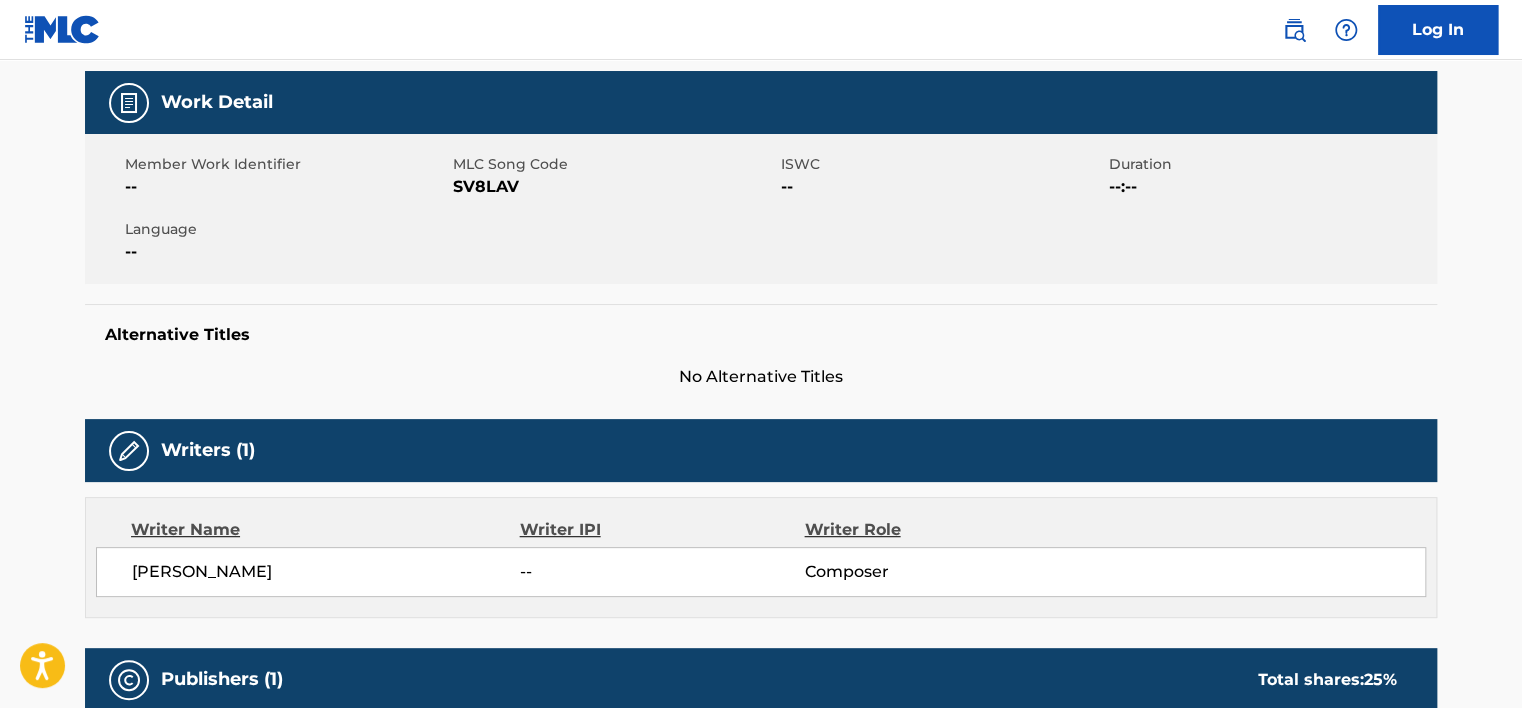scroll, scrollTop: 500, scrollLeft: 0, axis: vertical 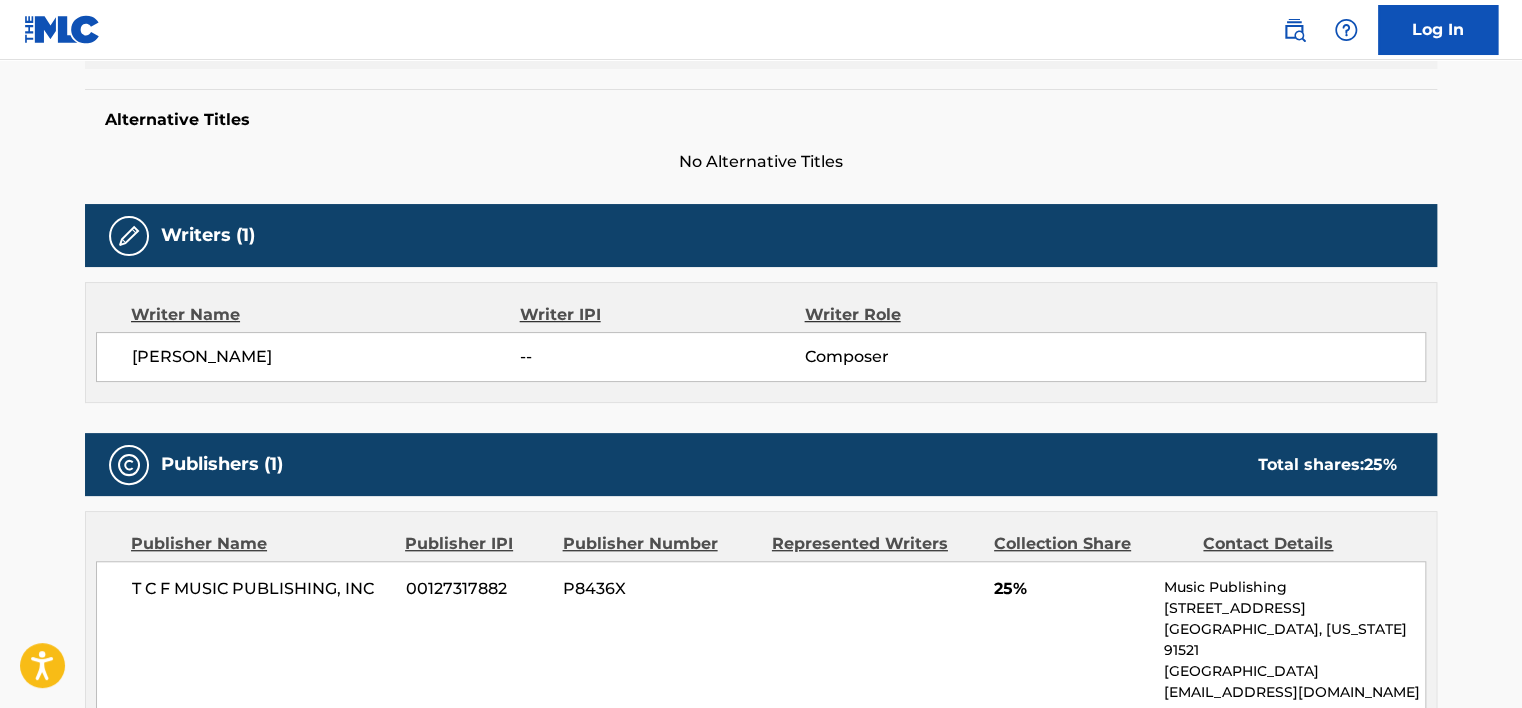 click on "[PERSON_NAME]" at bounding box center [326, 357] 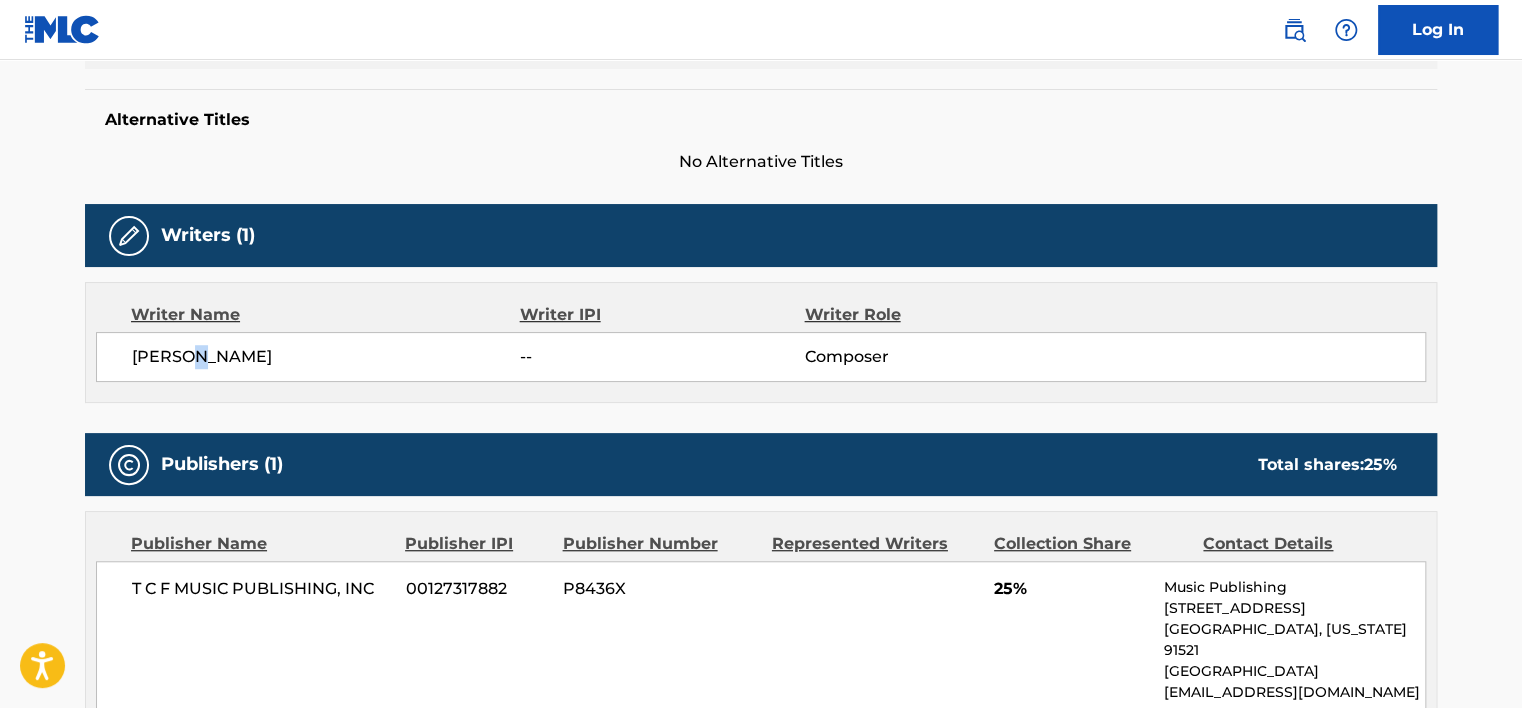click on "[PERSON_NAME]" at bounding box center [326, 357] 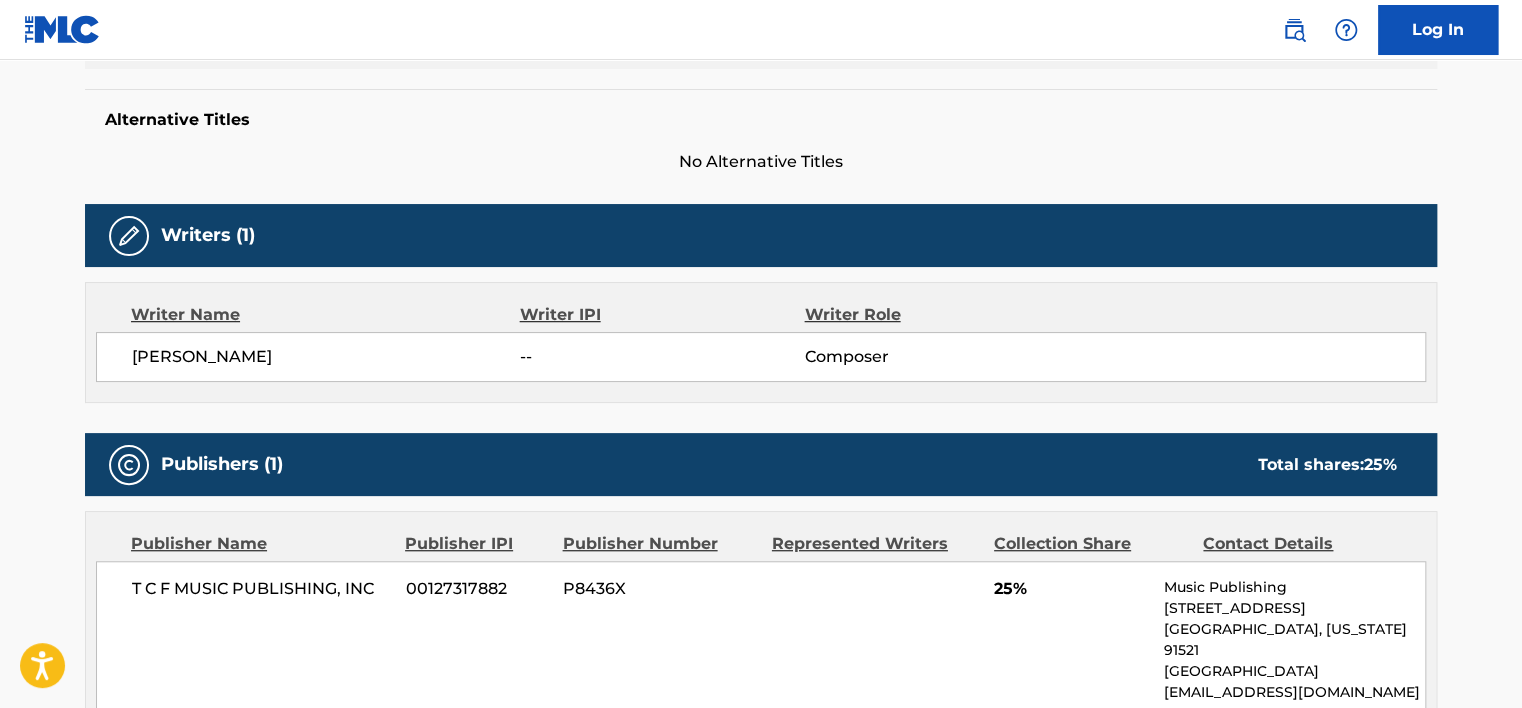 click on "[PERSON_NAME]" at bounding box center (326, 357) 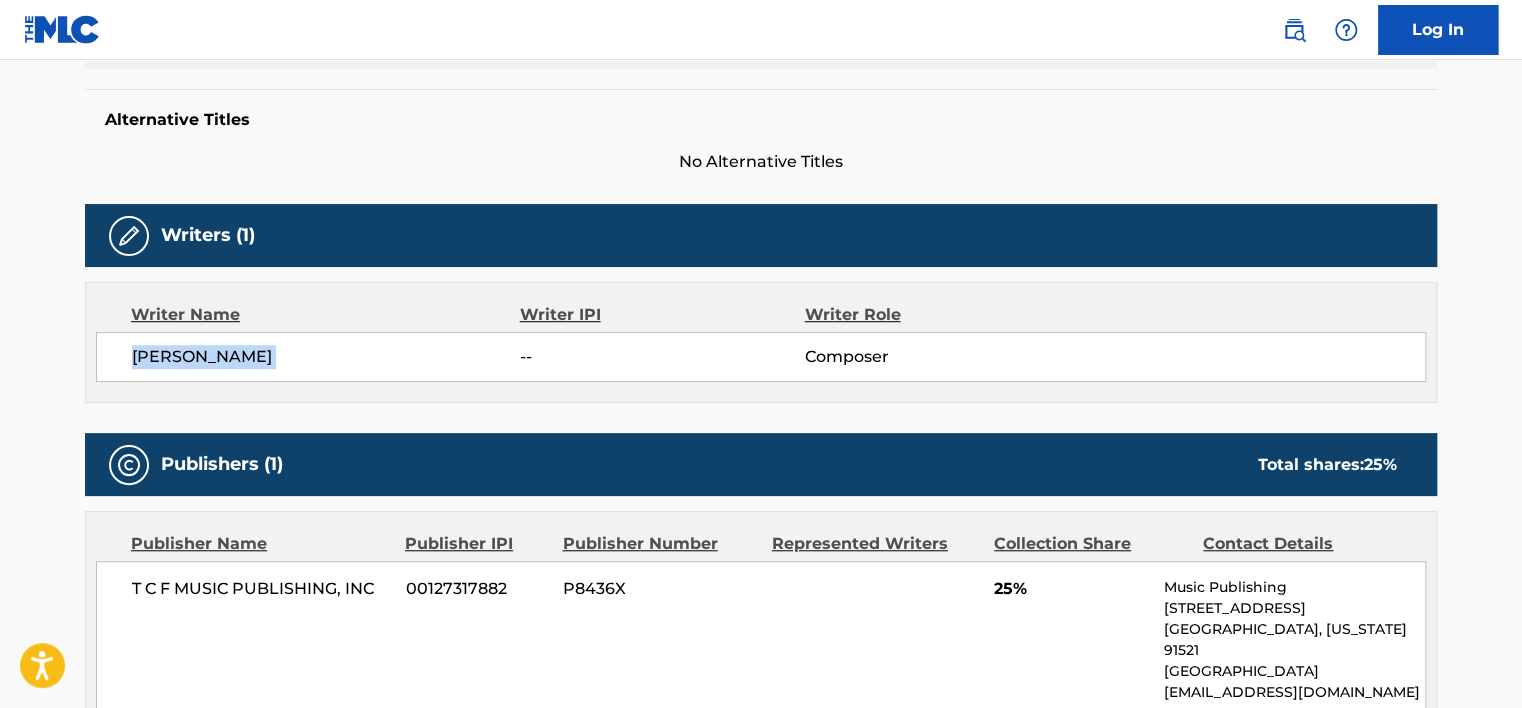 click on "[PERSON_NAME]" at bounding box center (326, 357) 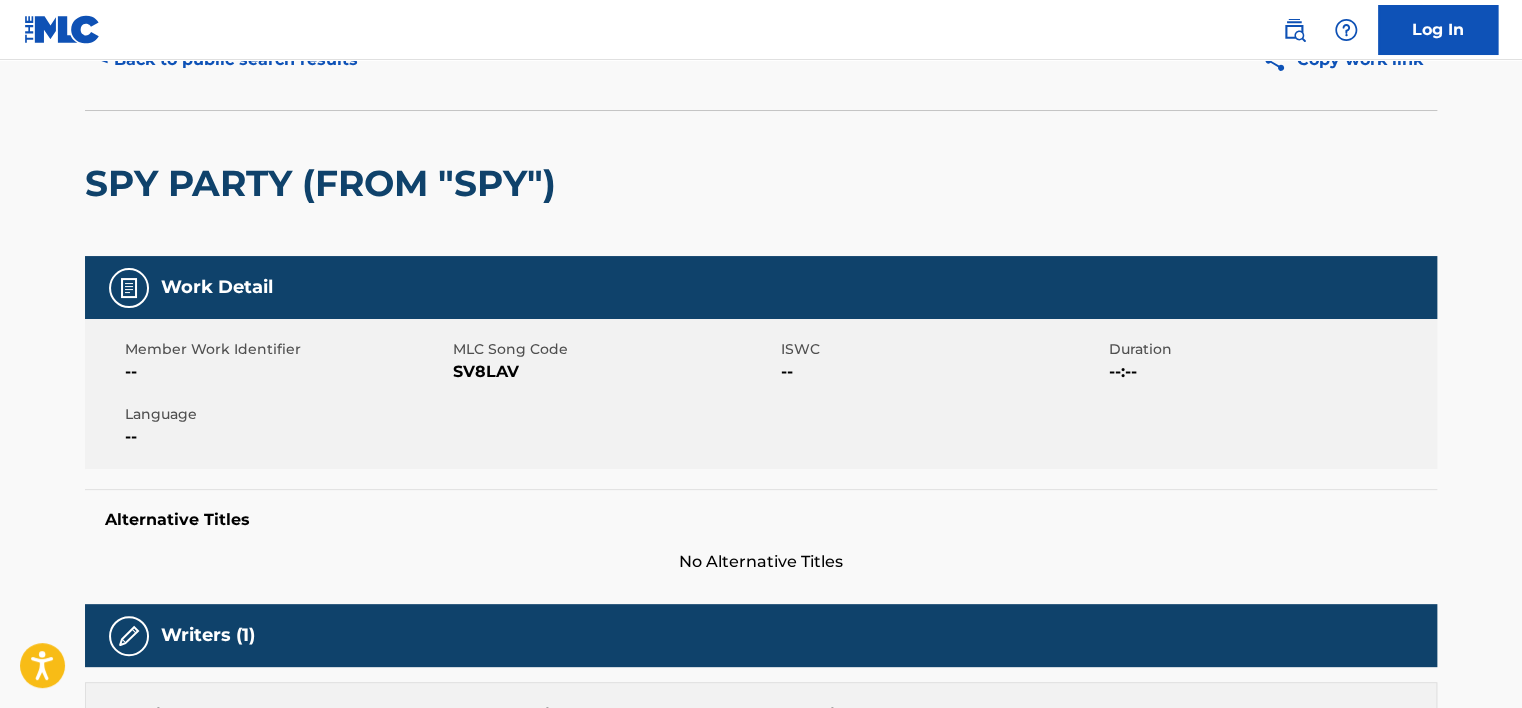 click on "< Back to public search results" at bounding box center [228, 60] 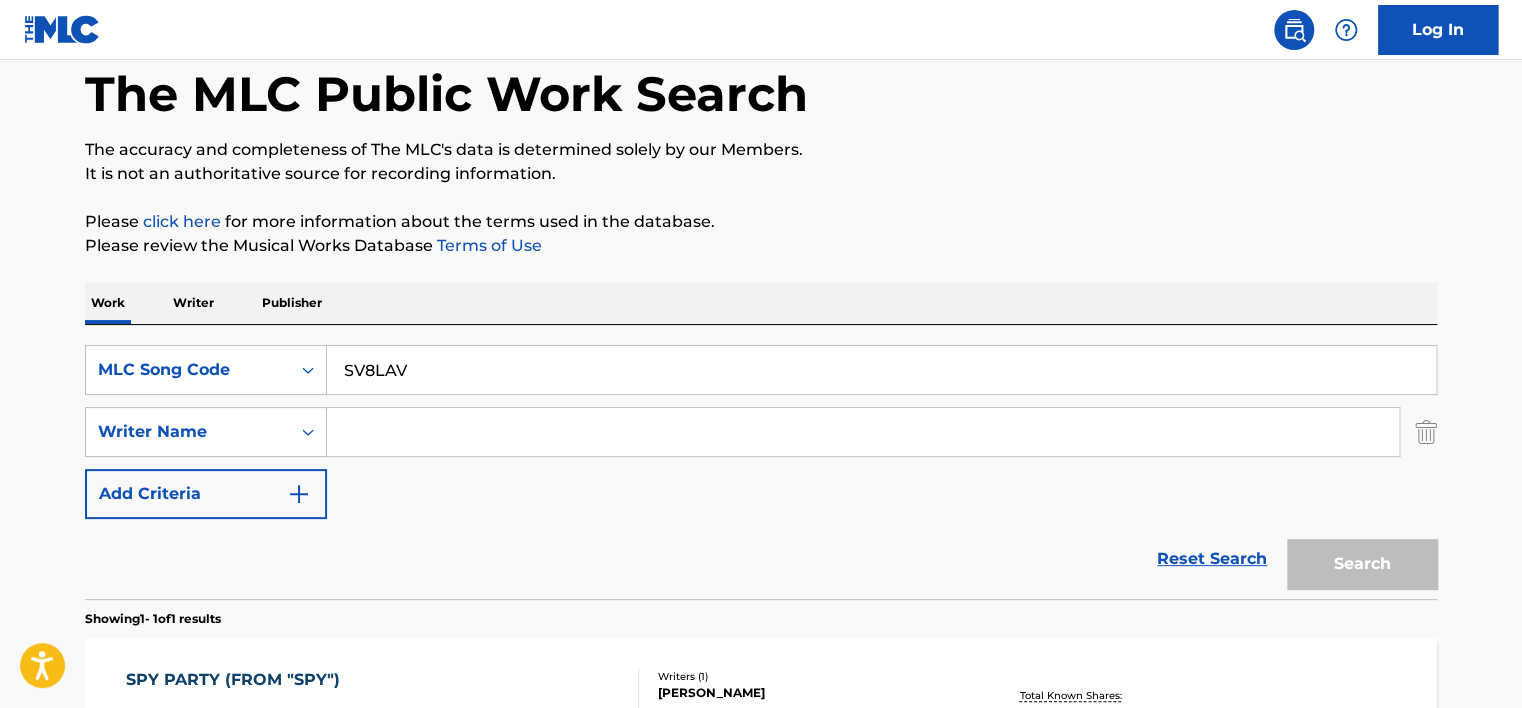 scroll, scrollTop: 265, scrollLeft: 0, axis: vertical 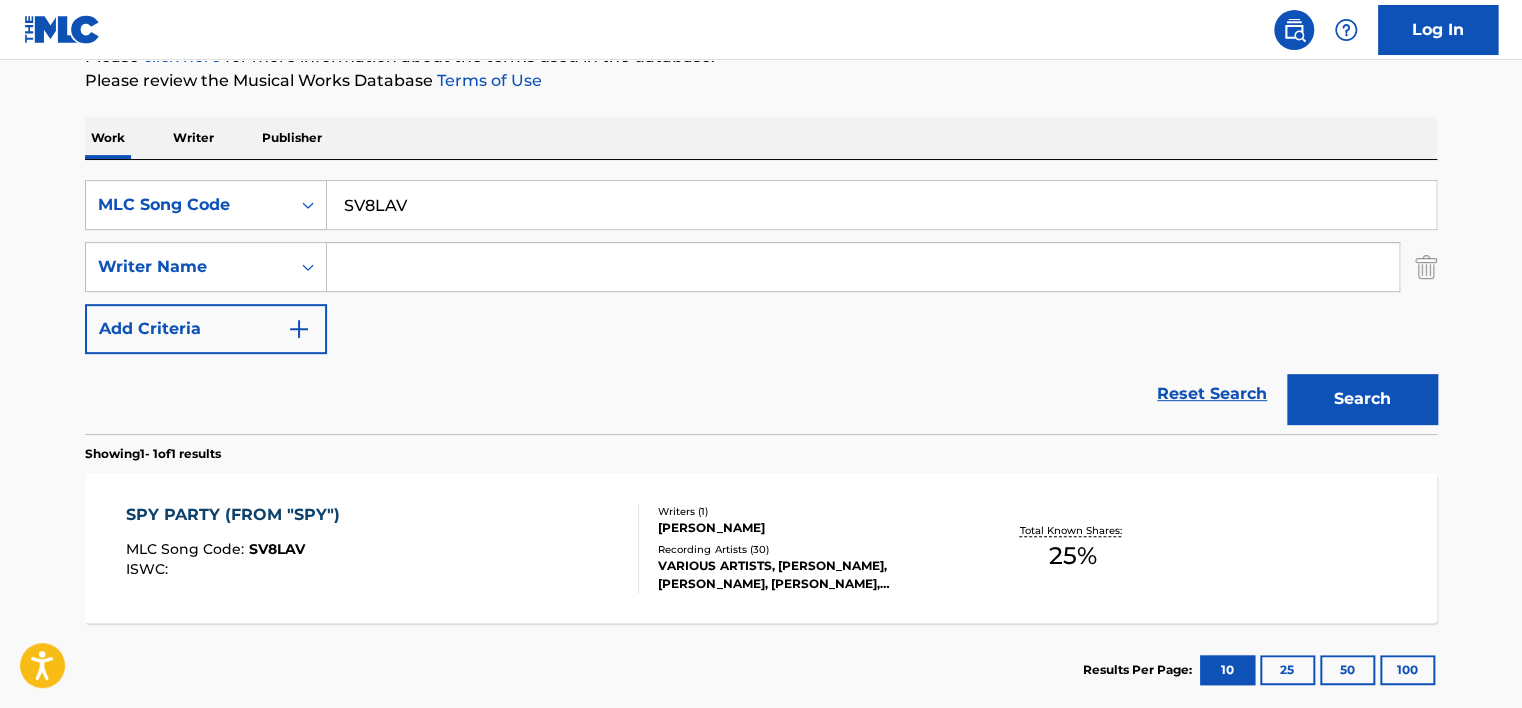 click on "Work Writer Publisher" at bounding box center (761, 138) 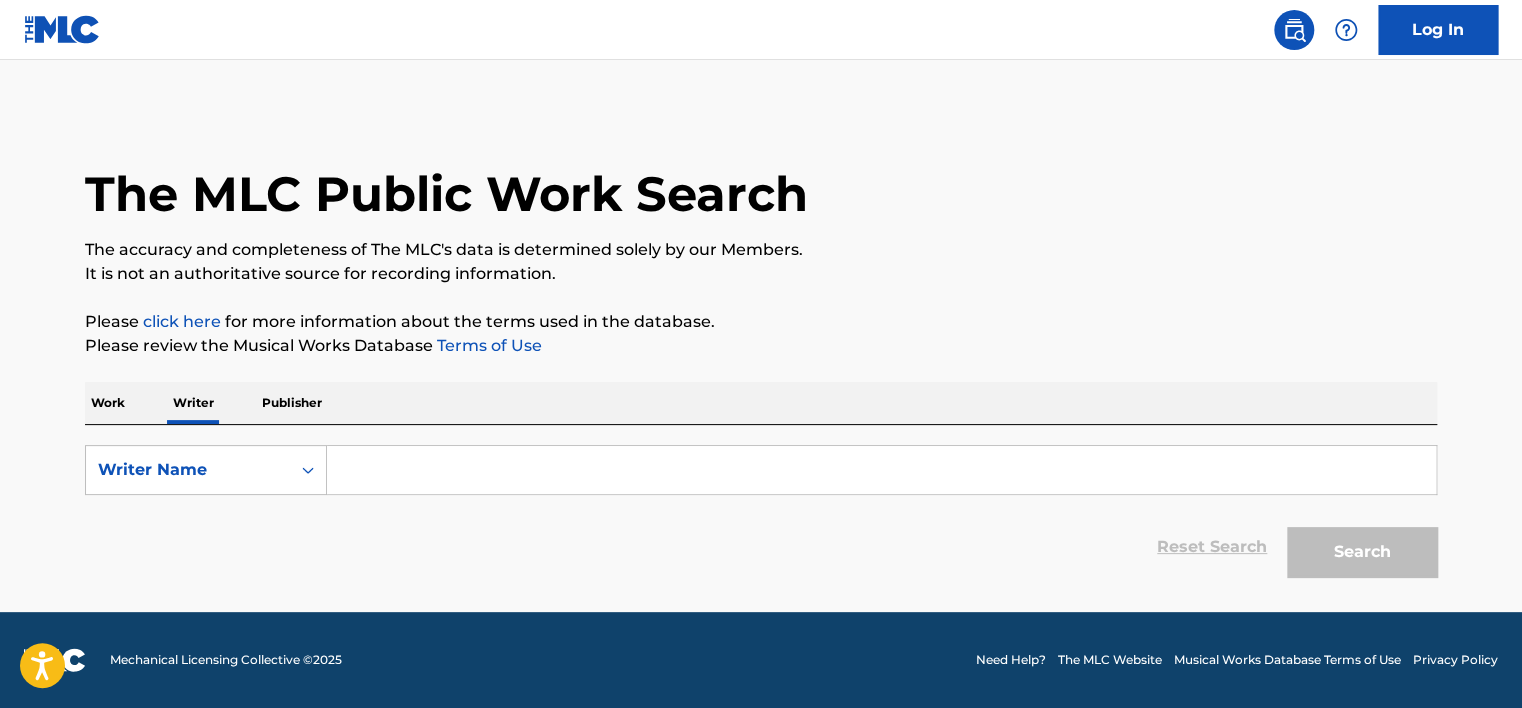 drag, startPoint x: 513, startPoint y: 479, endPoint x: 596, endPoint y: 481, distance: 83.02409 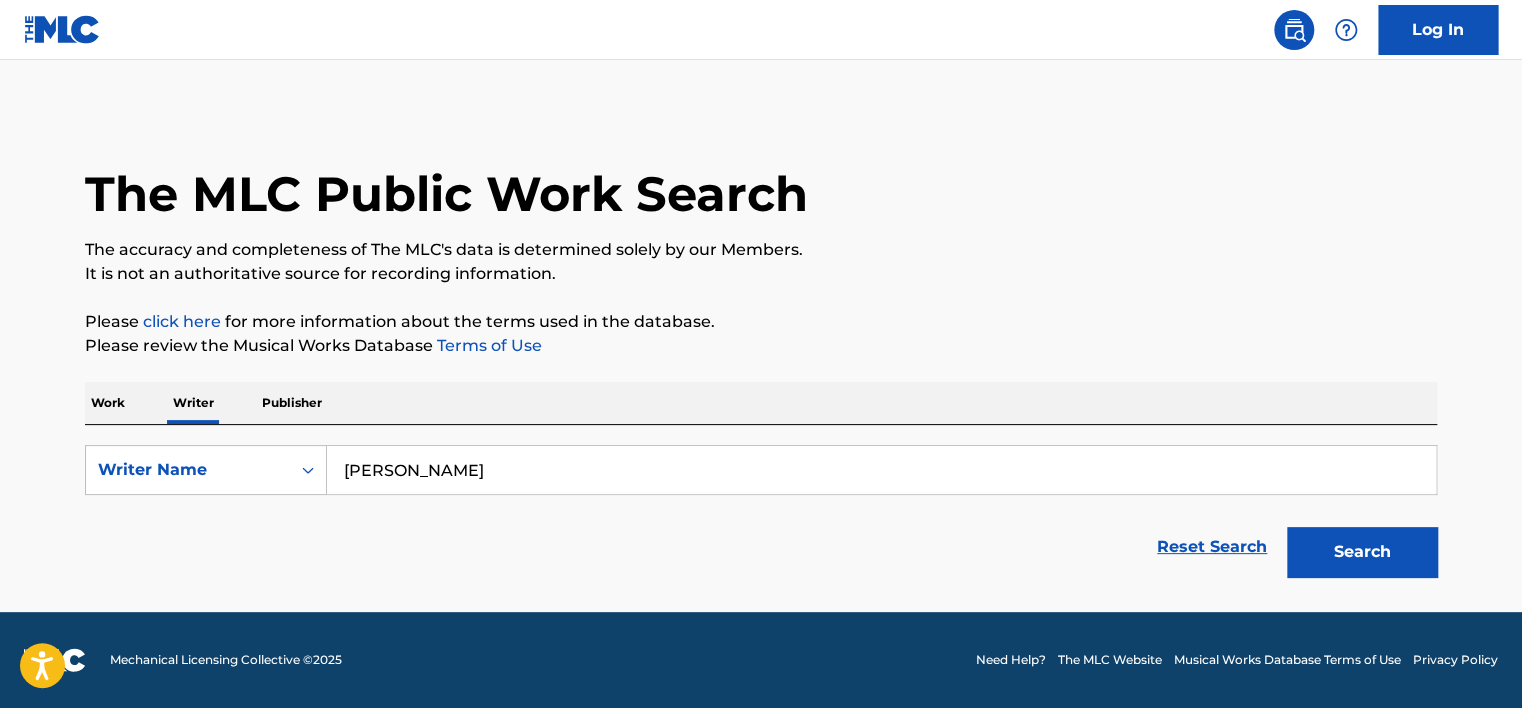 type on "[PERSON_NAME]" 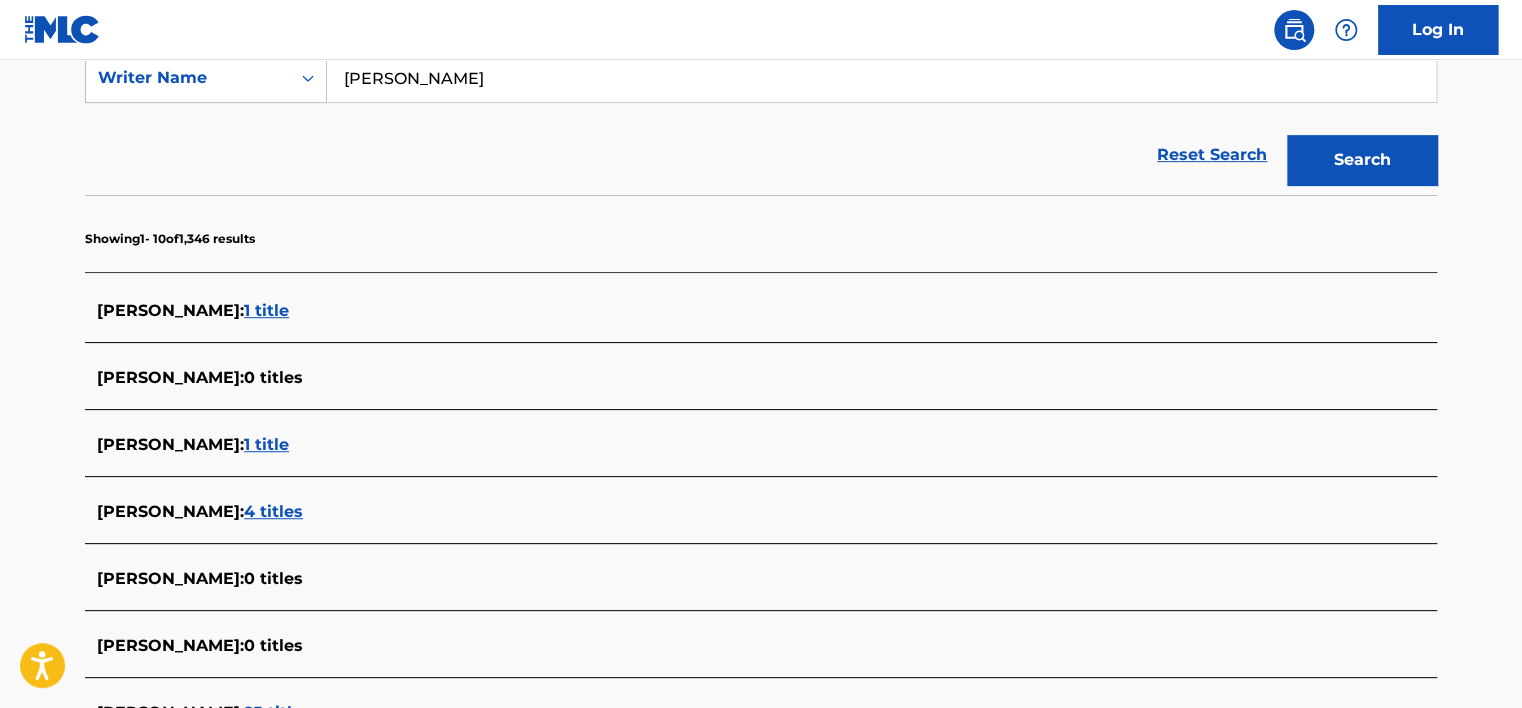 scroll, scrollTop: 400, scrollLeft: 0, axis: vertical 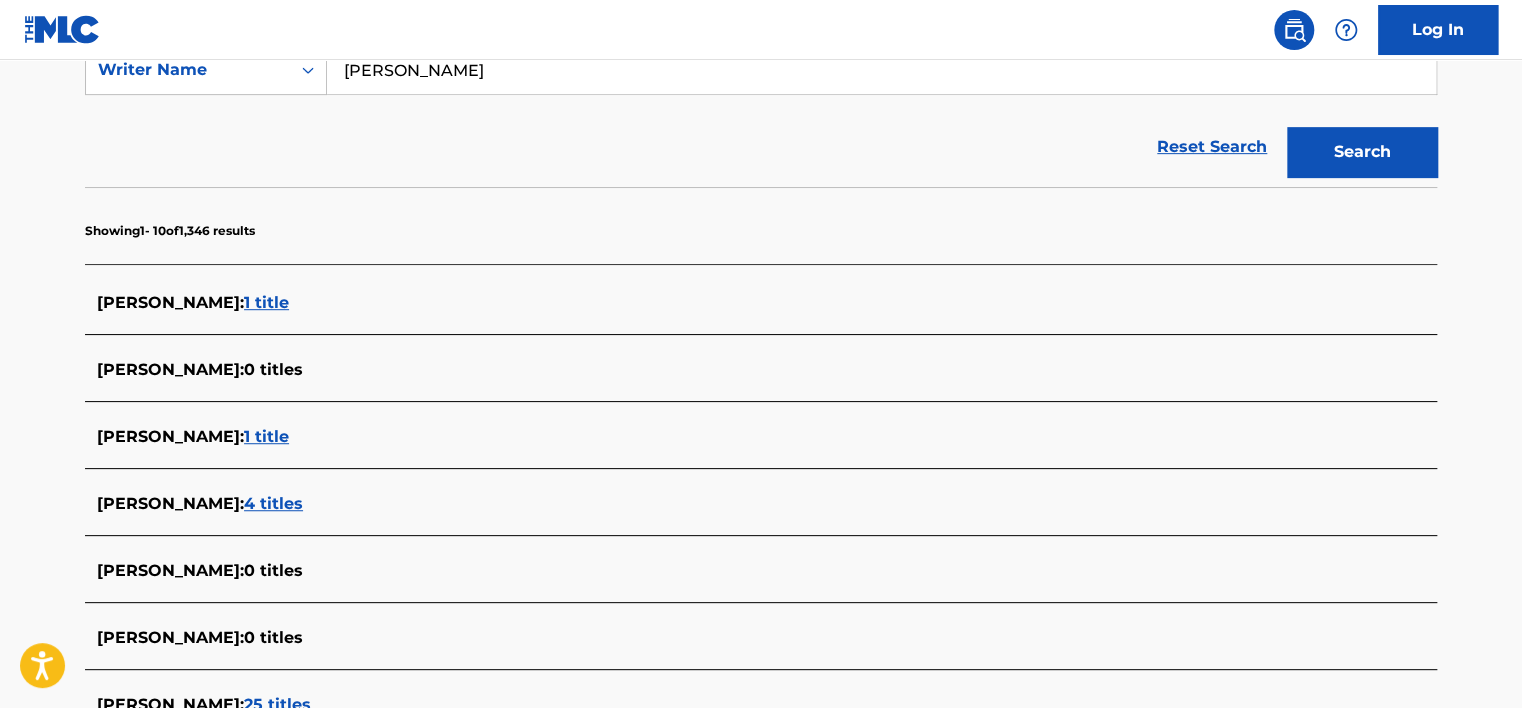 click on "1 title" at bounding box center [266, 302] 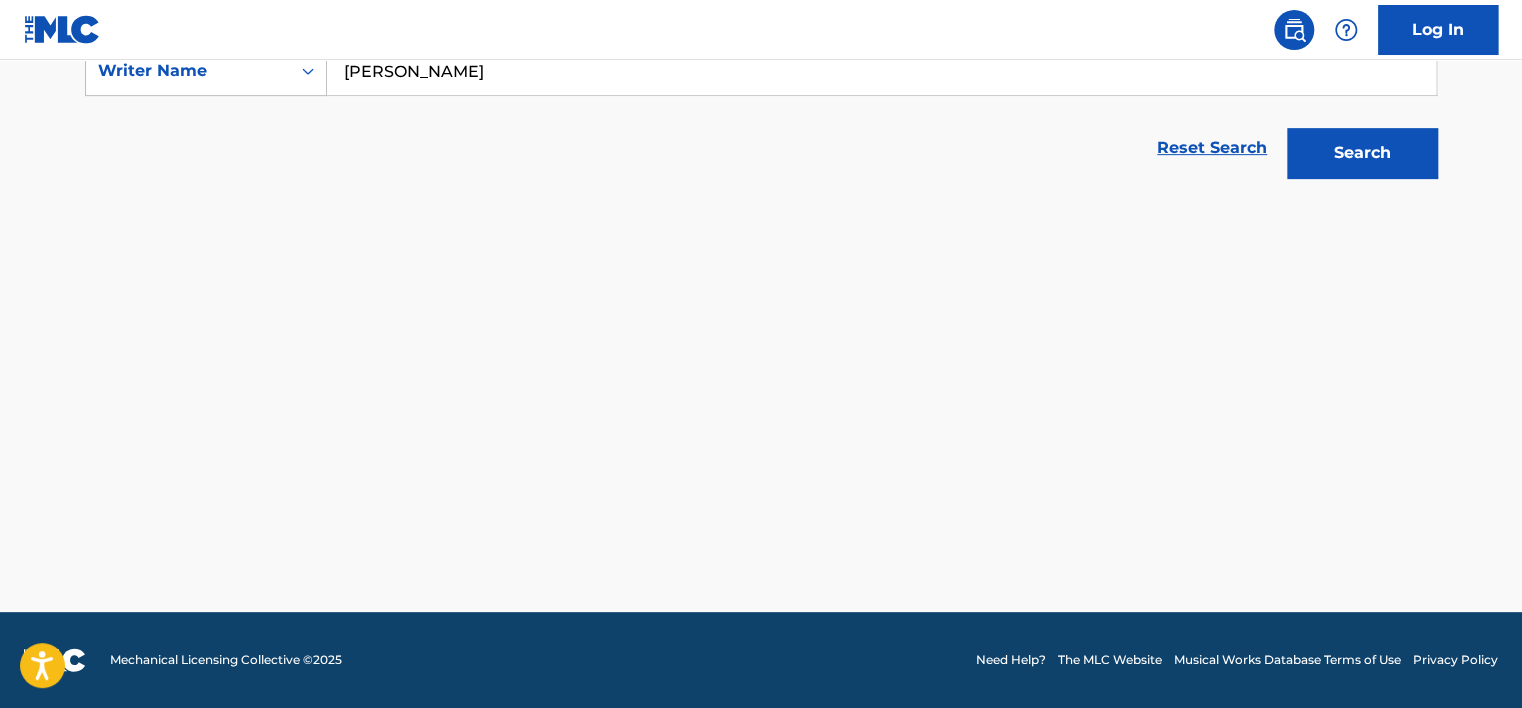 scroll, scrollTop: 398, scrollLeft: 0, axis: vertical 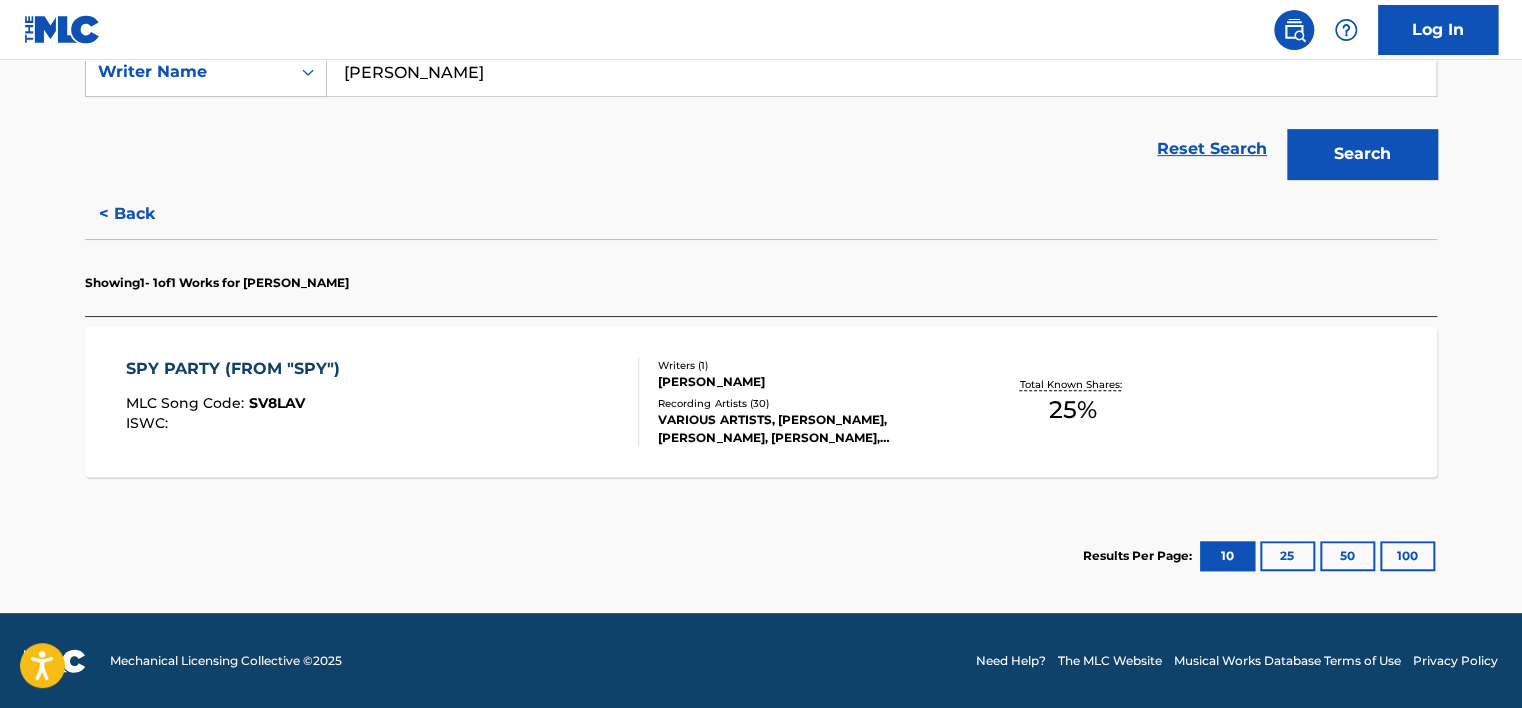 click on "SPY PARTY (FROM "SPY")" at bounding box center (238, 369) 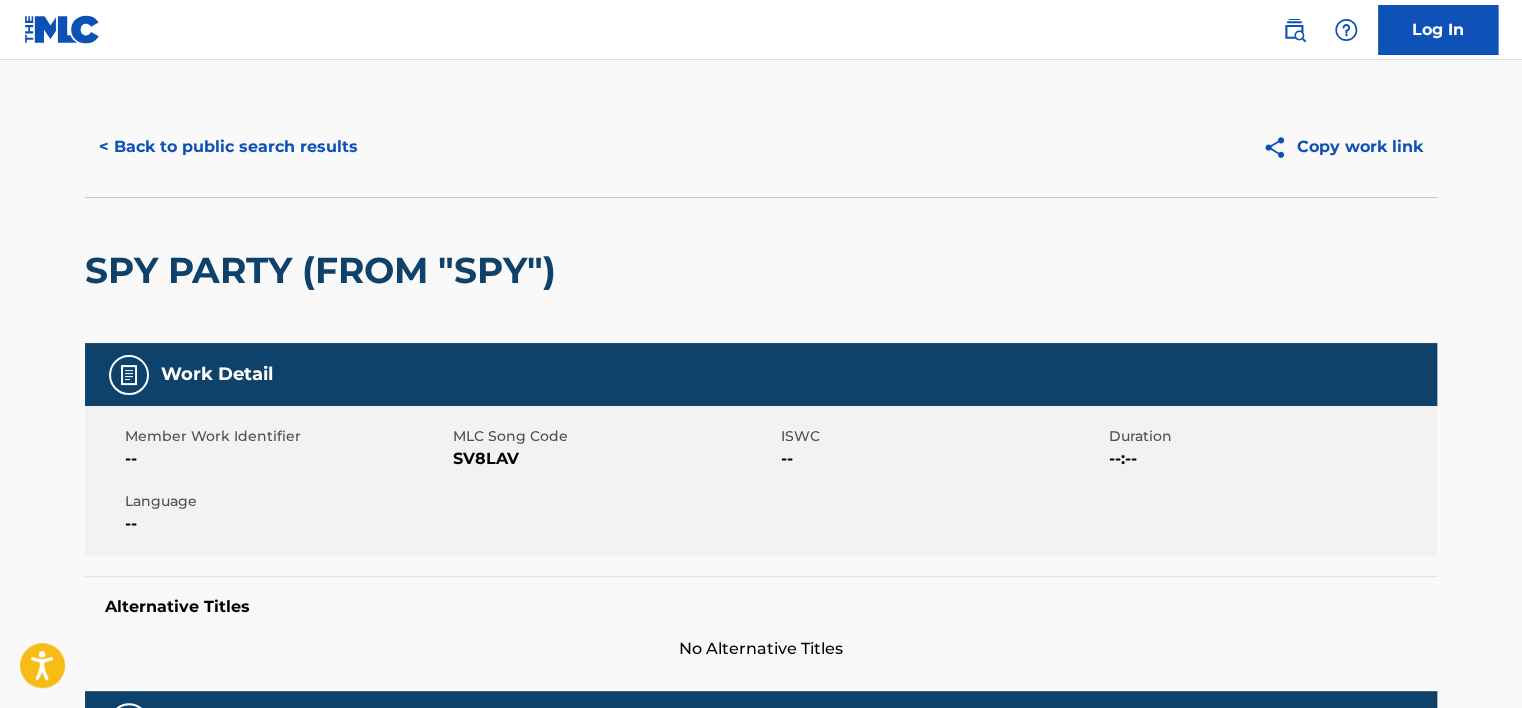 scroll, scrollTop: 0, scrollLeft: 0, axis: both 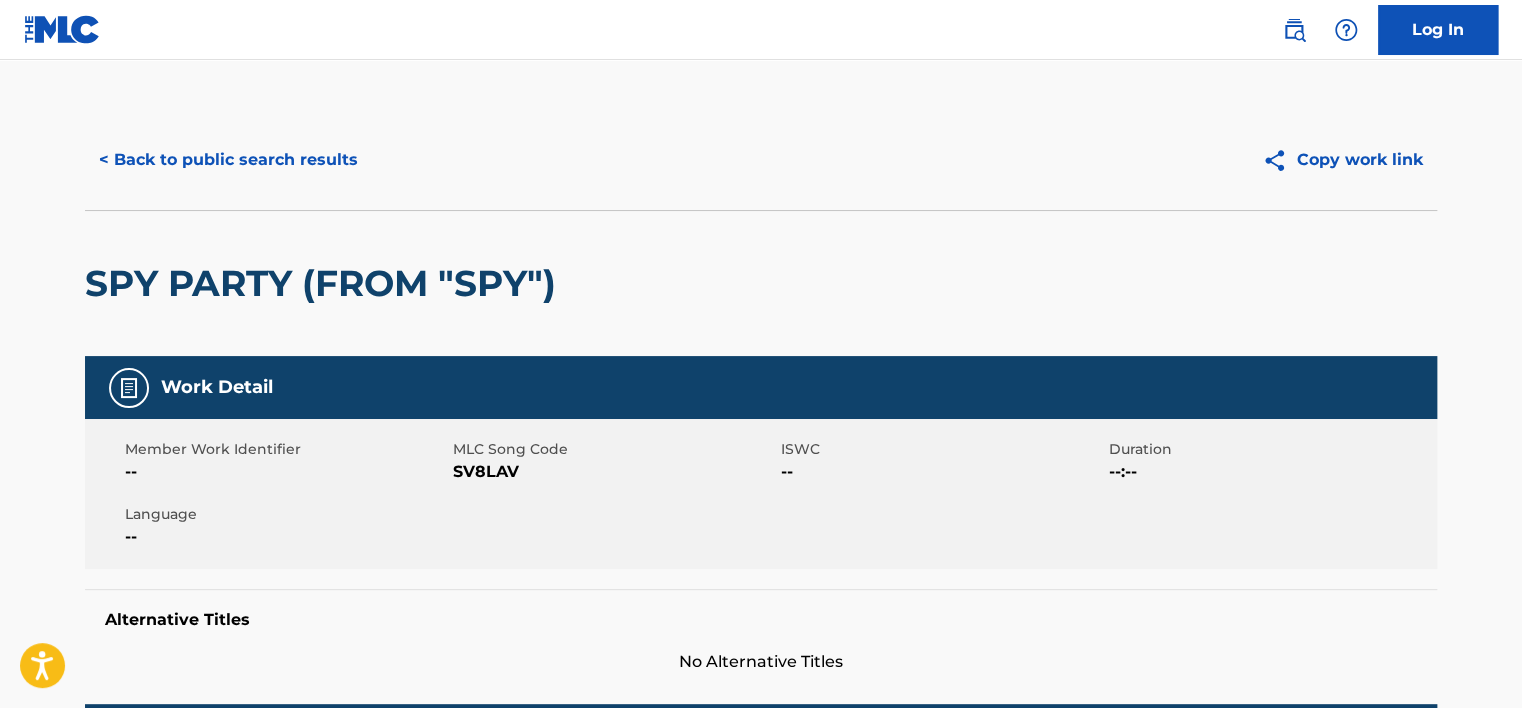 click on "< Back to public search results" at bounding box center (228, 160) 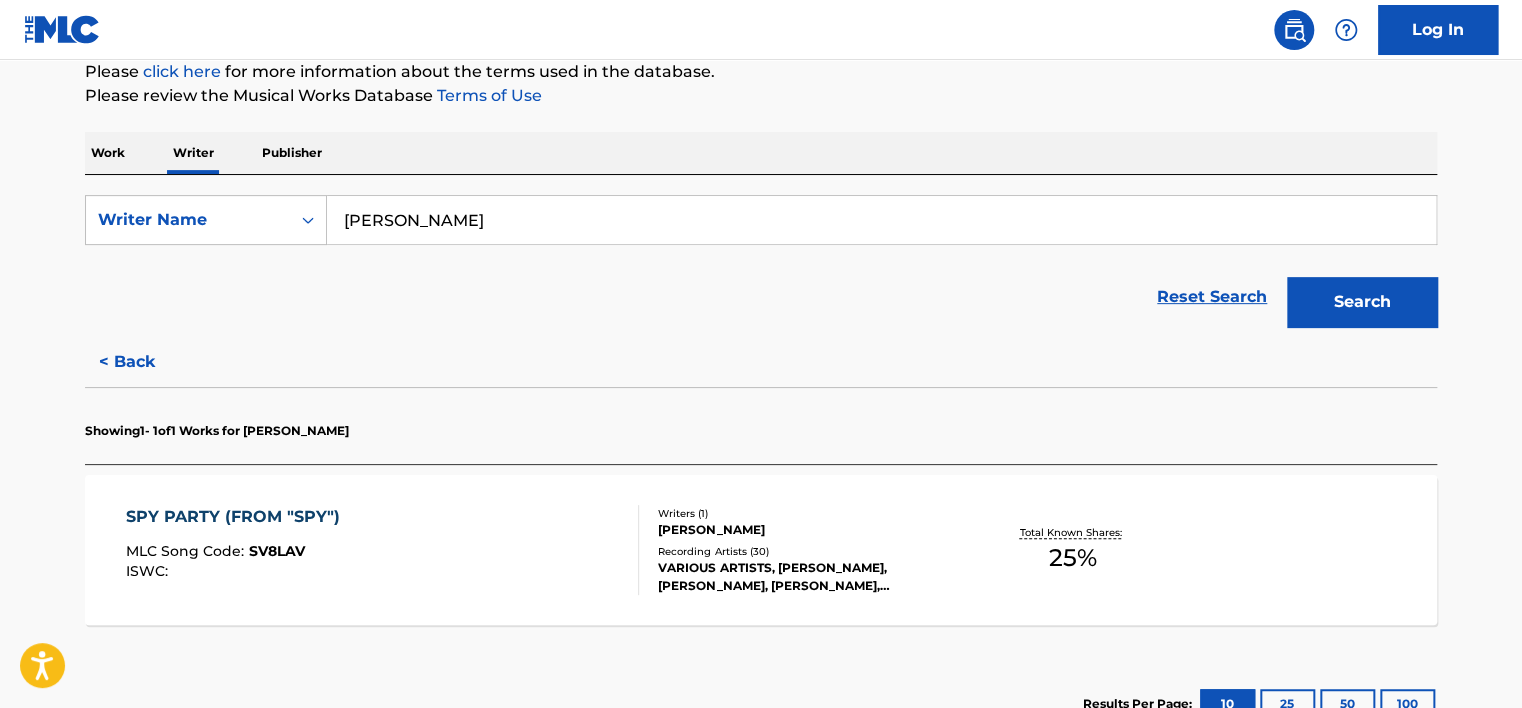 scroll, scrollTop: 245, scrollLeft: 0, axis: vertical 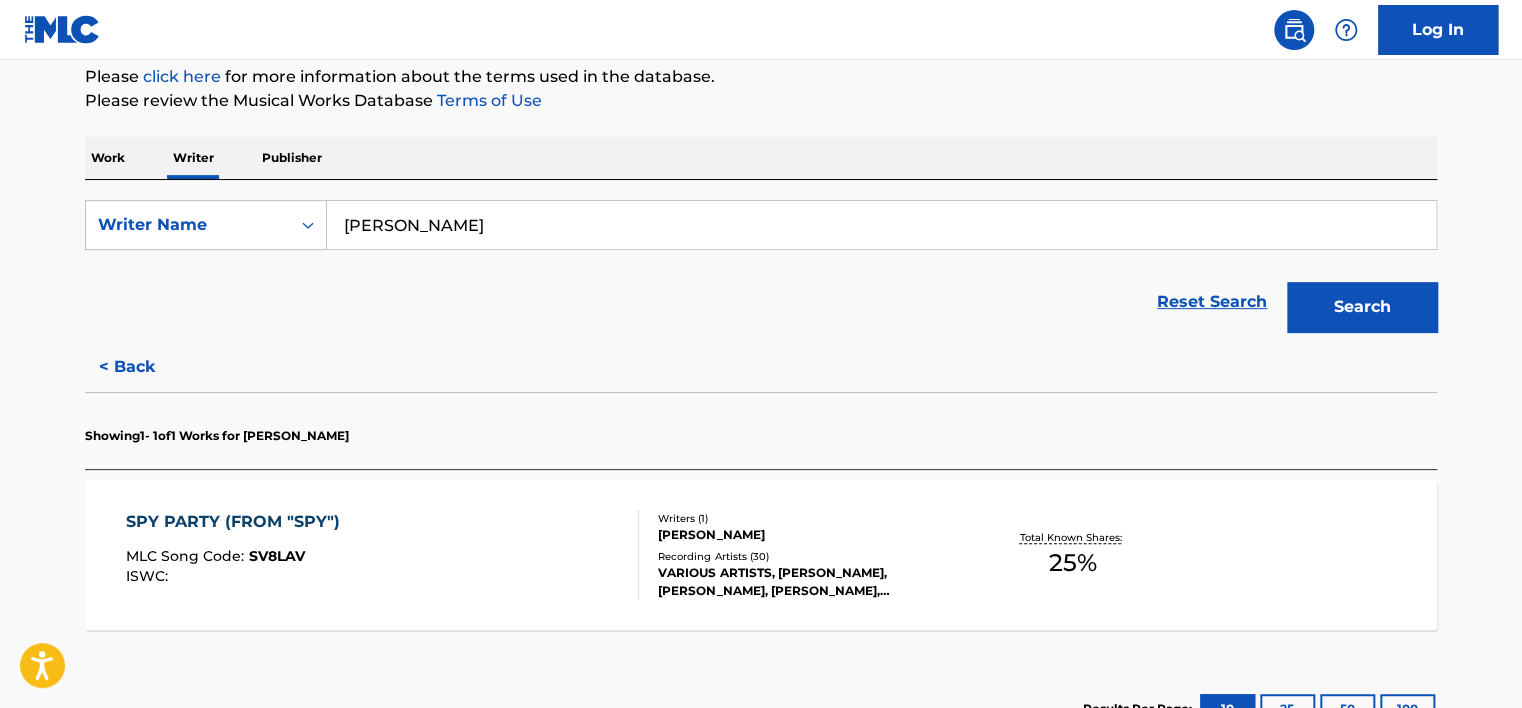 click on "Work" at bounding box center [108, 158] 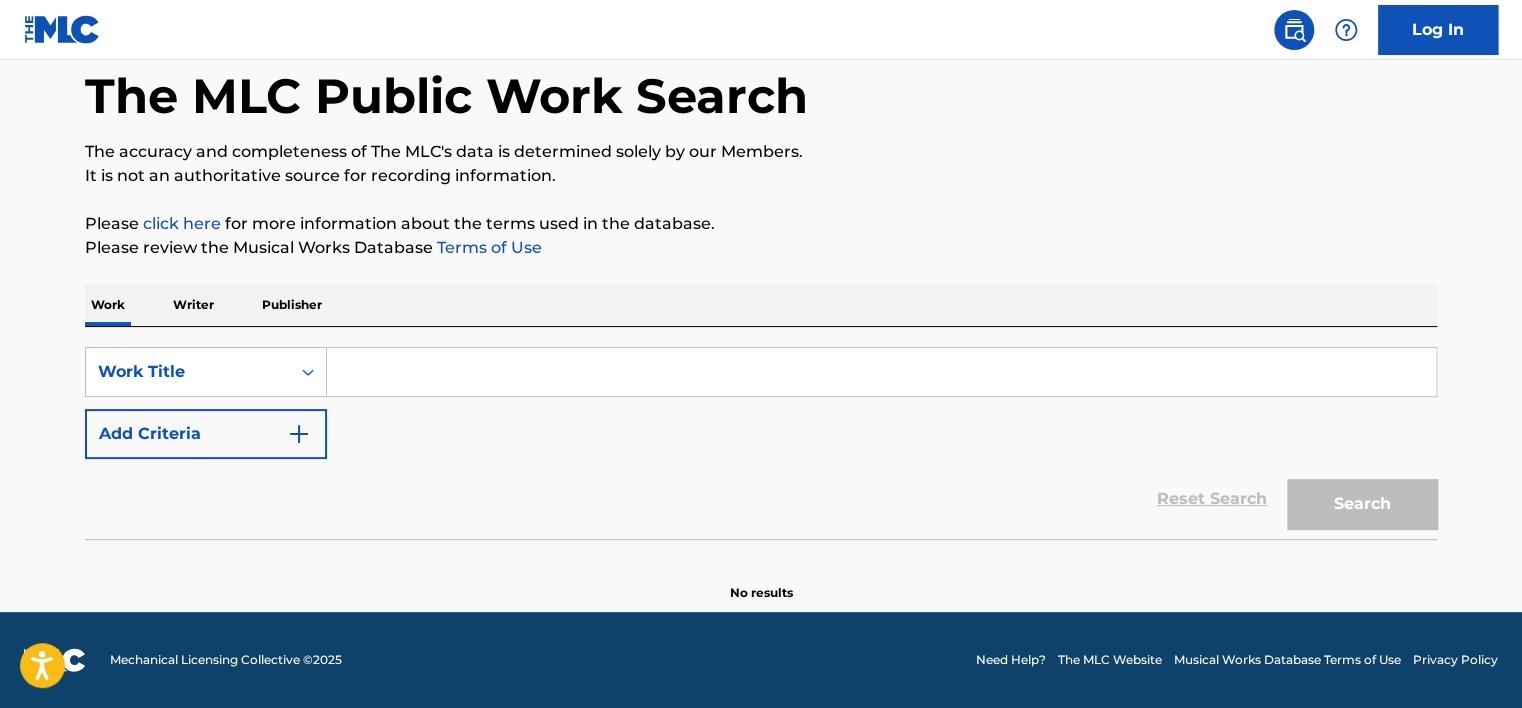scroll, scrollTop: 0, scrollLeft: 0, axis: both 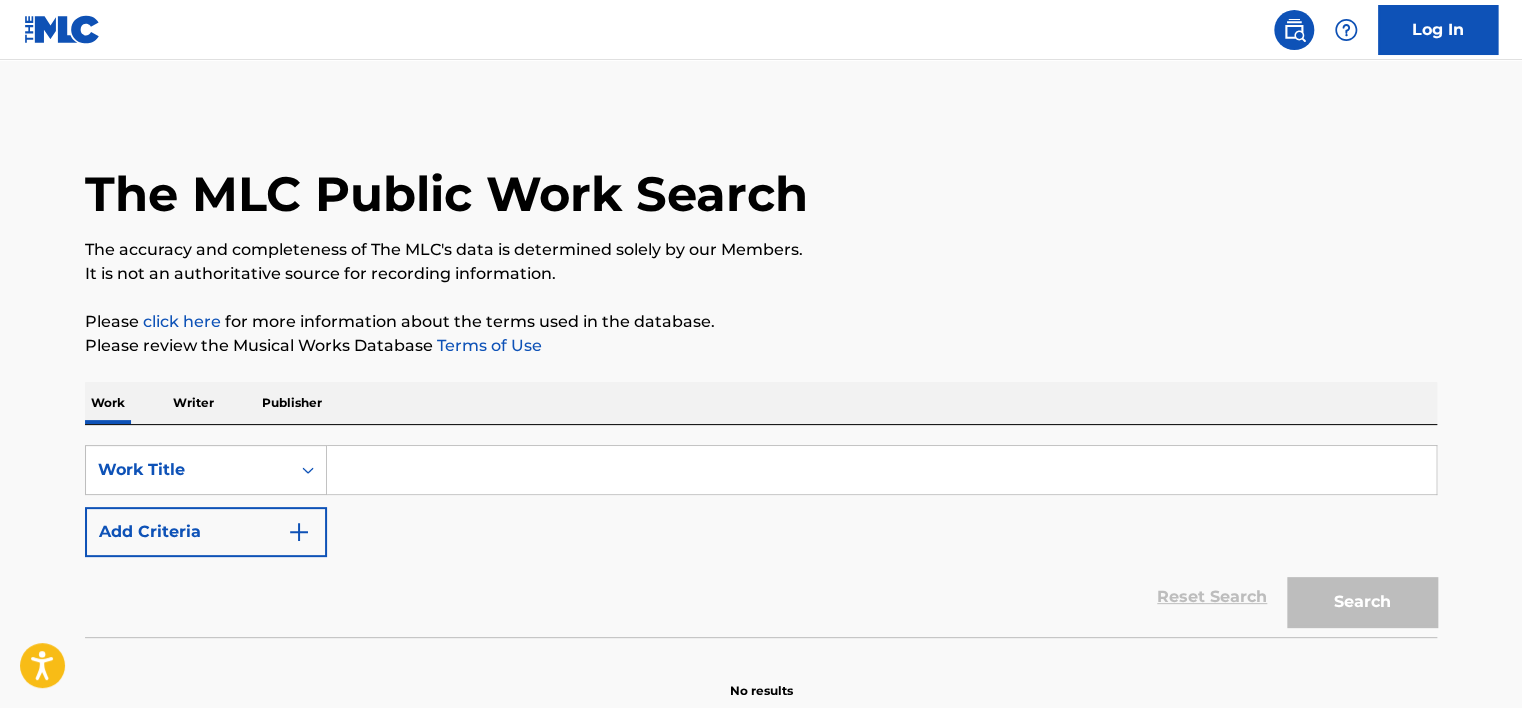 click at bounding box center (881, 470) 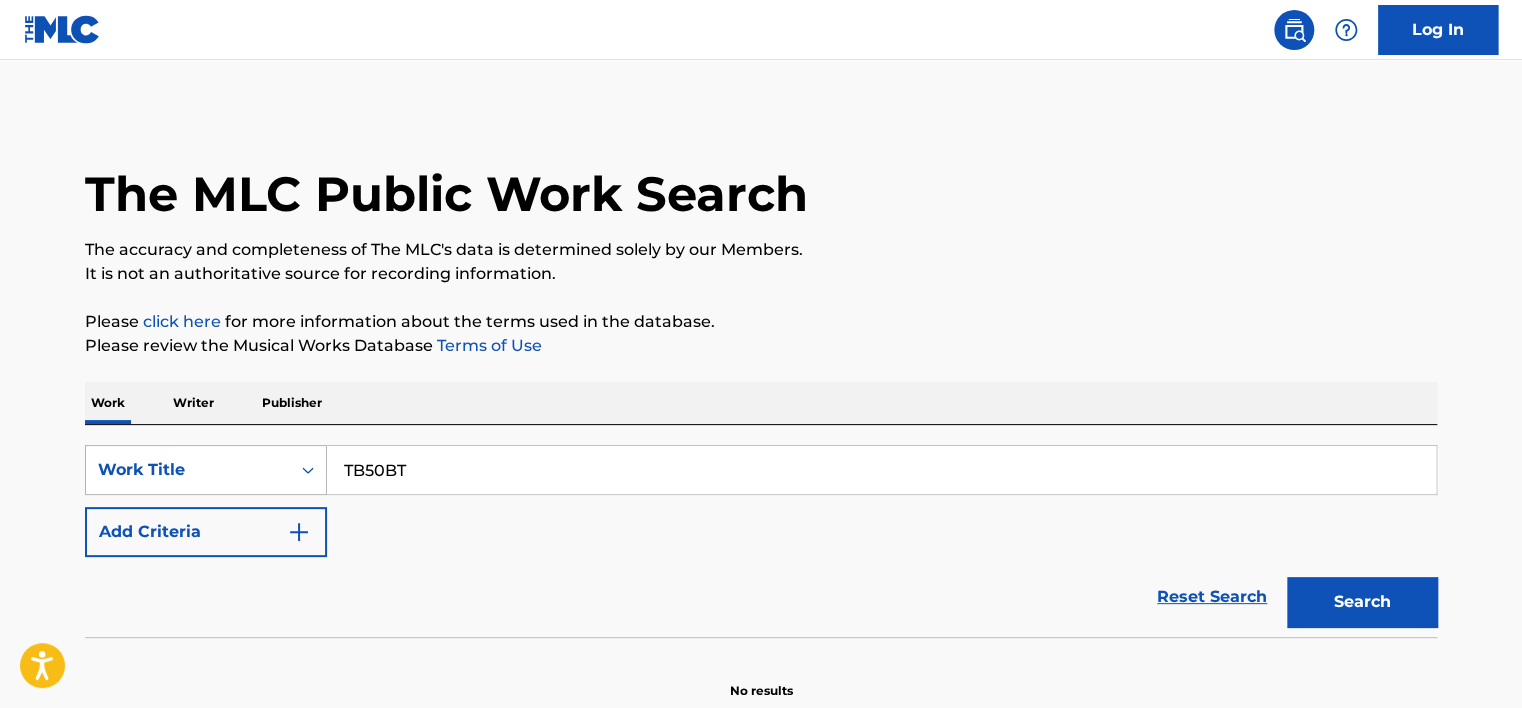 type on "TB50BT" 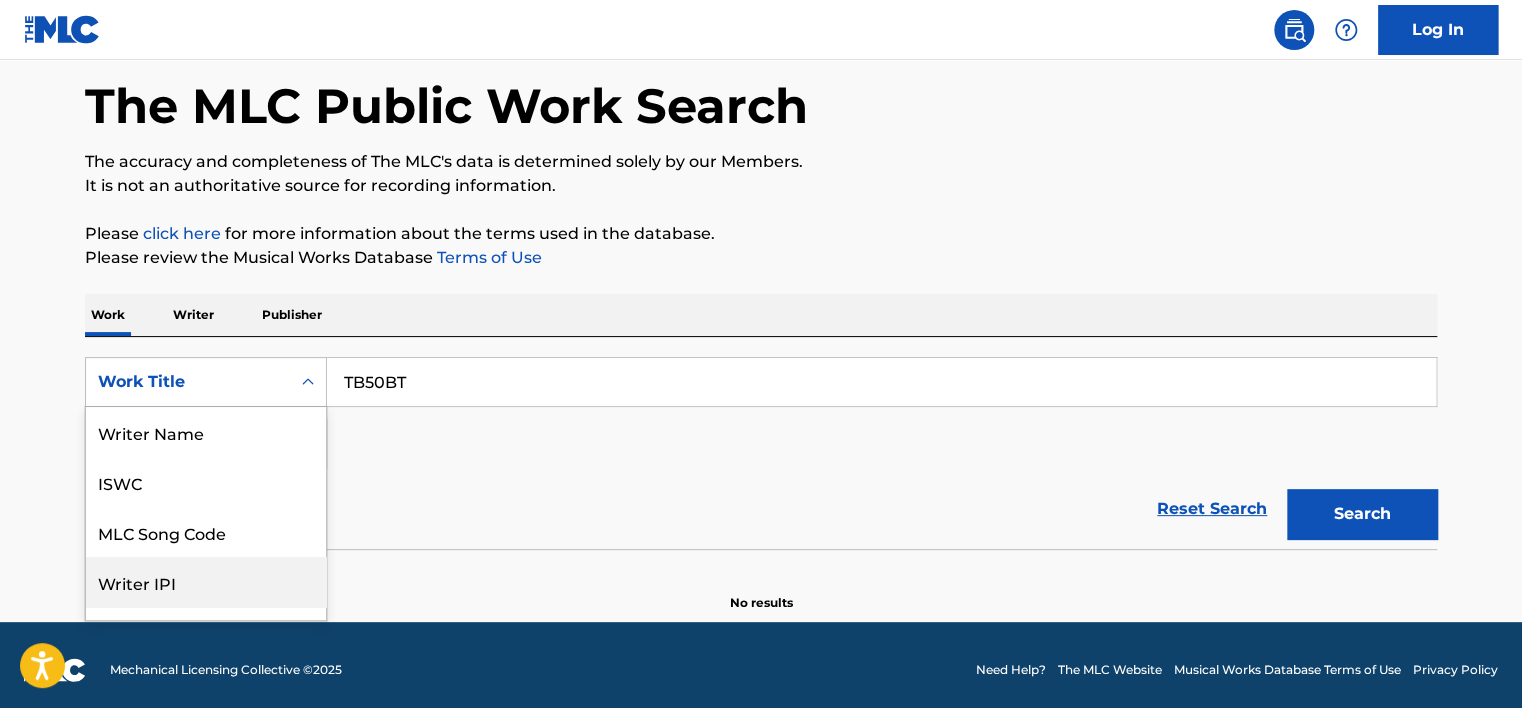 scroll, scrollTop: 100, scrollLeft: 0, axis: vertical 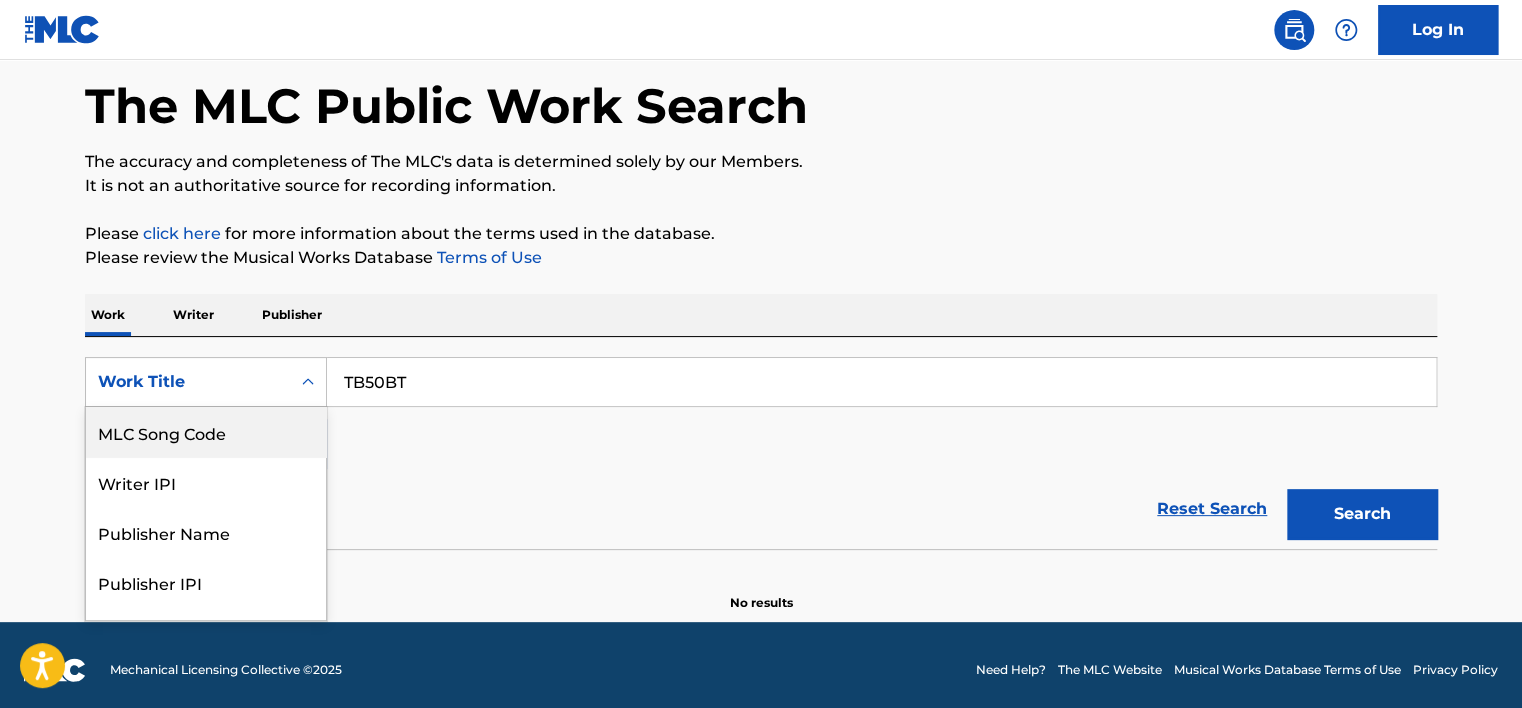 click on "MLC Song Code" at bounding box center (206, 432) 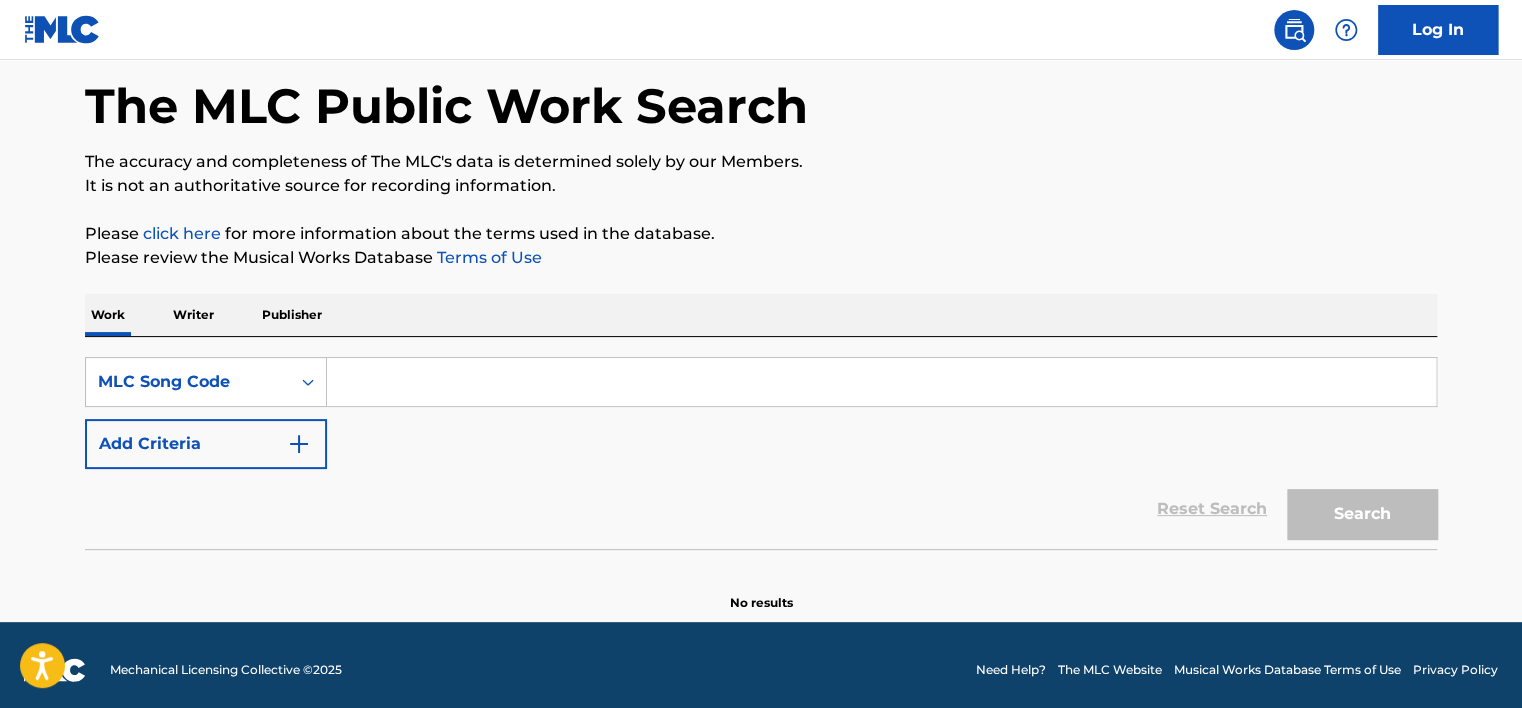 click at bounding box center [881, 382] 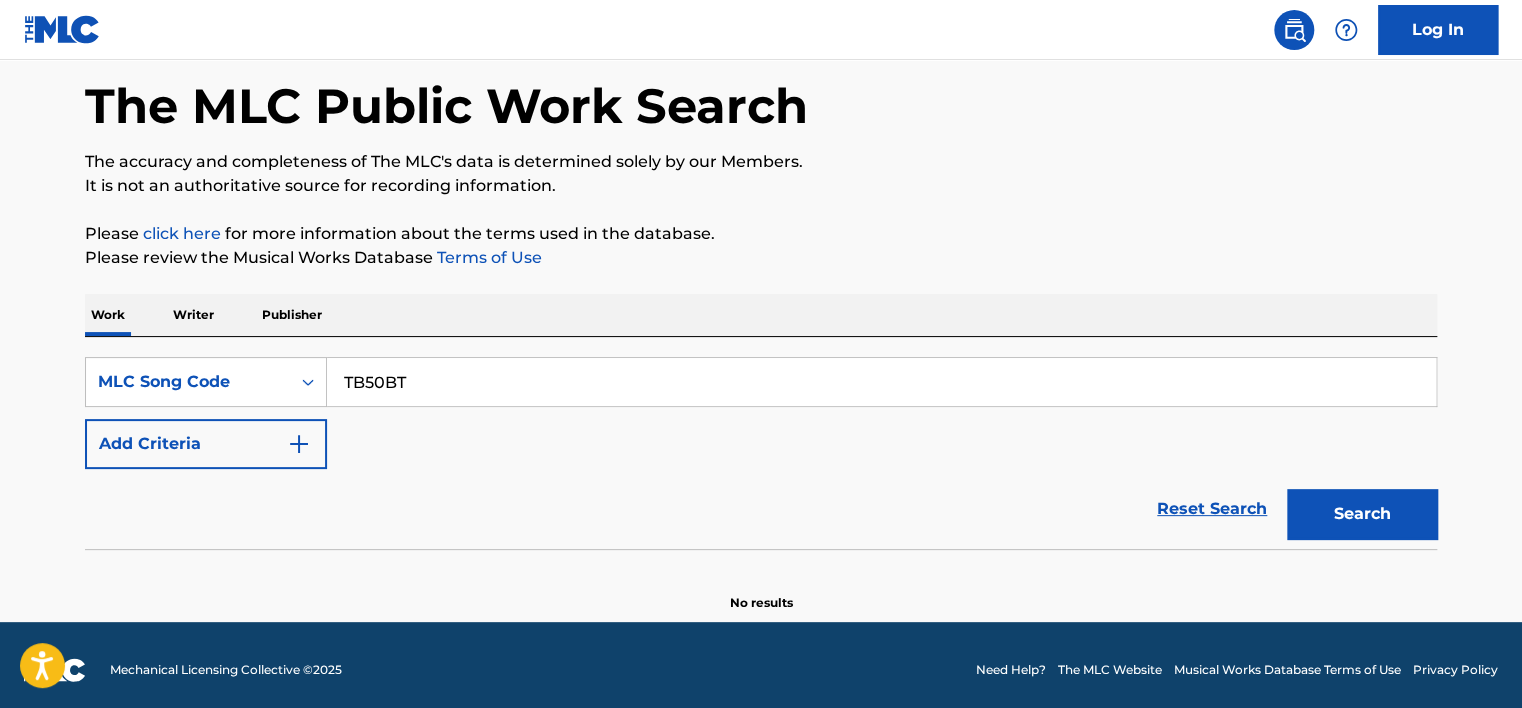 type on "TB50BT" 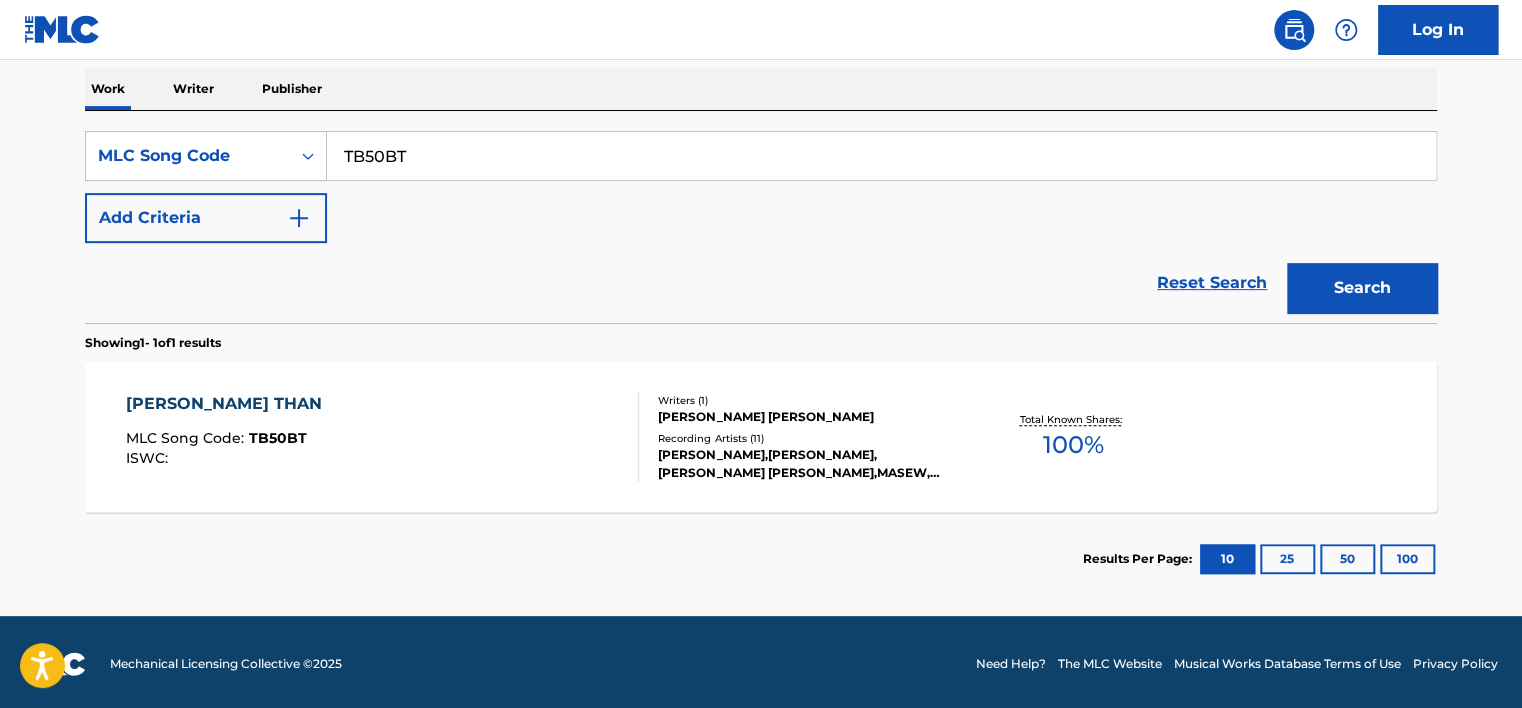 scroll, scrollTop: 317, scrollLeft: 0, axis: vertical 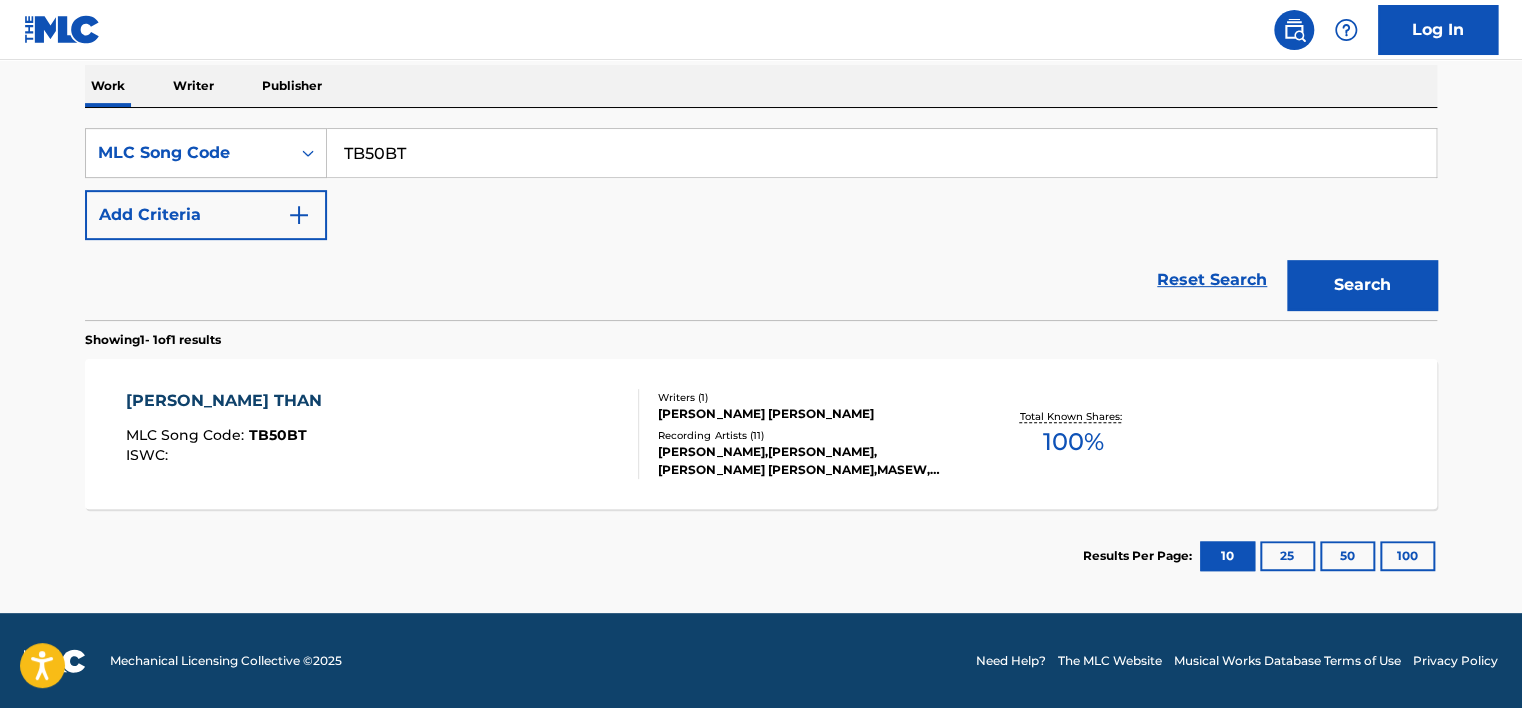click on "[PERSON_NAME] THAN MLC Song Code : TB50BT ISWC :" at bounding box center (383, 434) 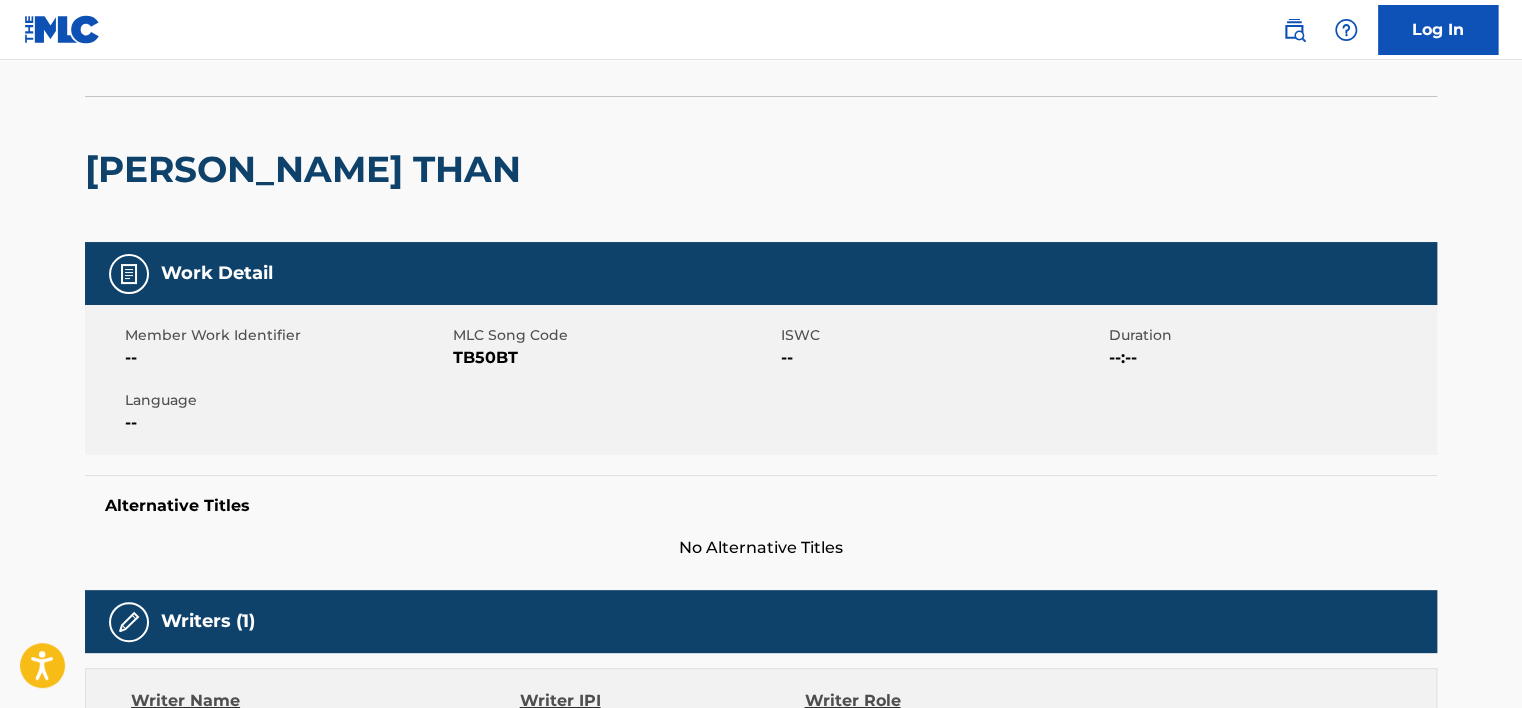 scroll, scrollTop: 0, scrollLeft: 0, axis: both 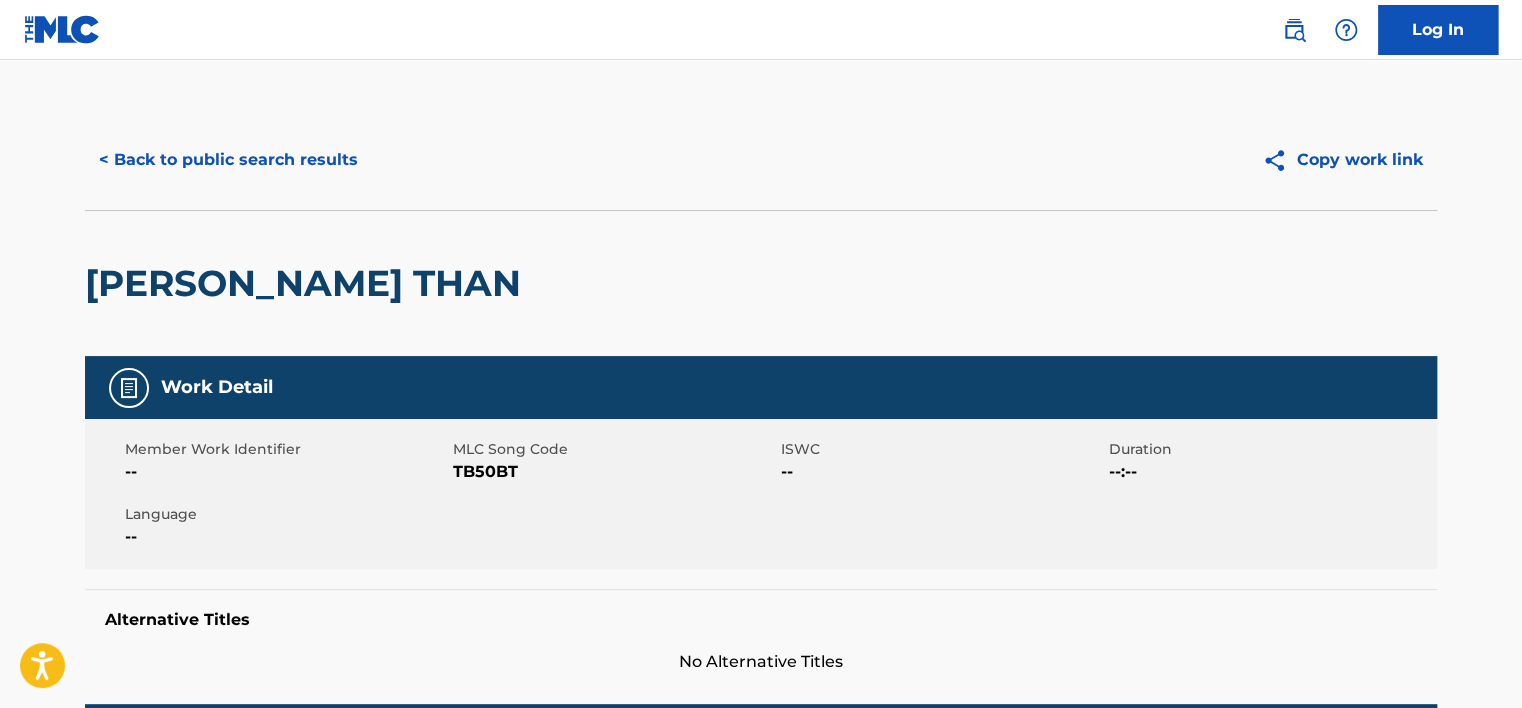 click on "< Back to public search results" at bounding box center (228, 160) 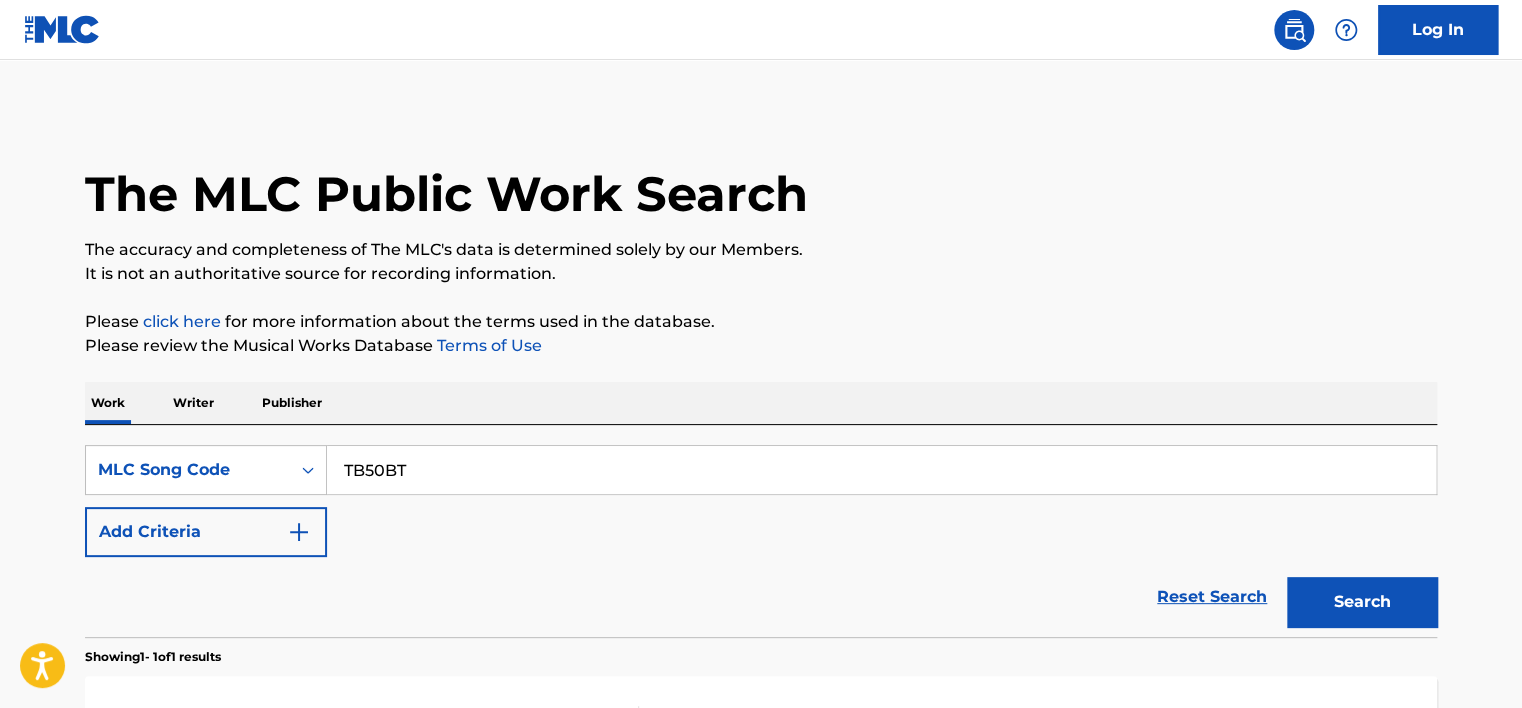 scroll, scrollTop: 265, scrollLeft: 0, axis: vertical 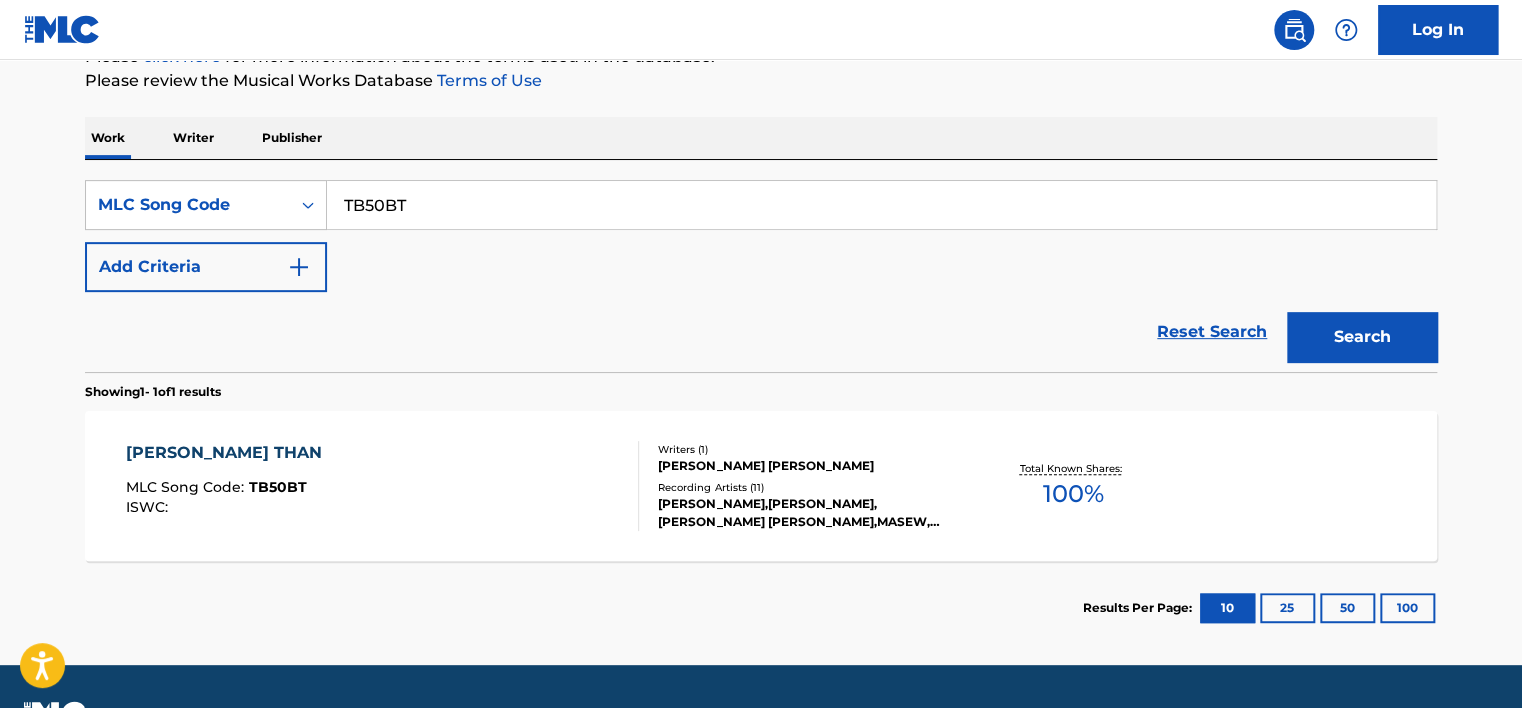 click on "TB50BT" at bounding box center [881, 205] 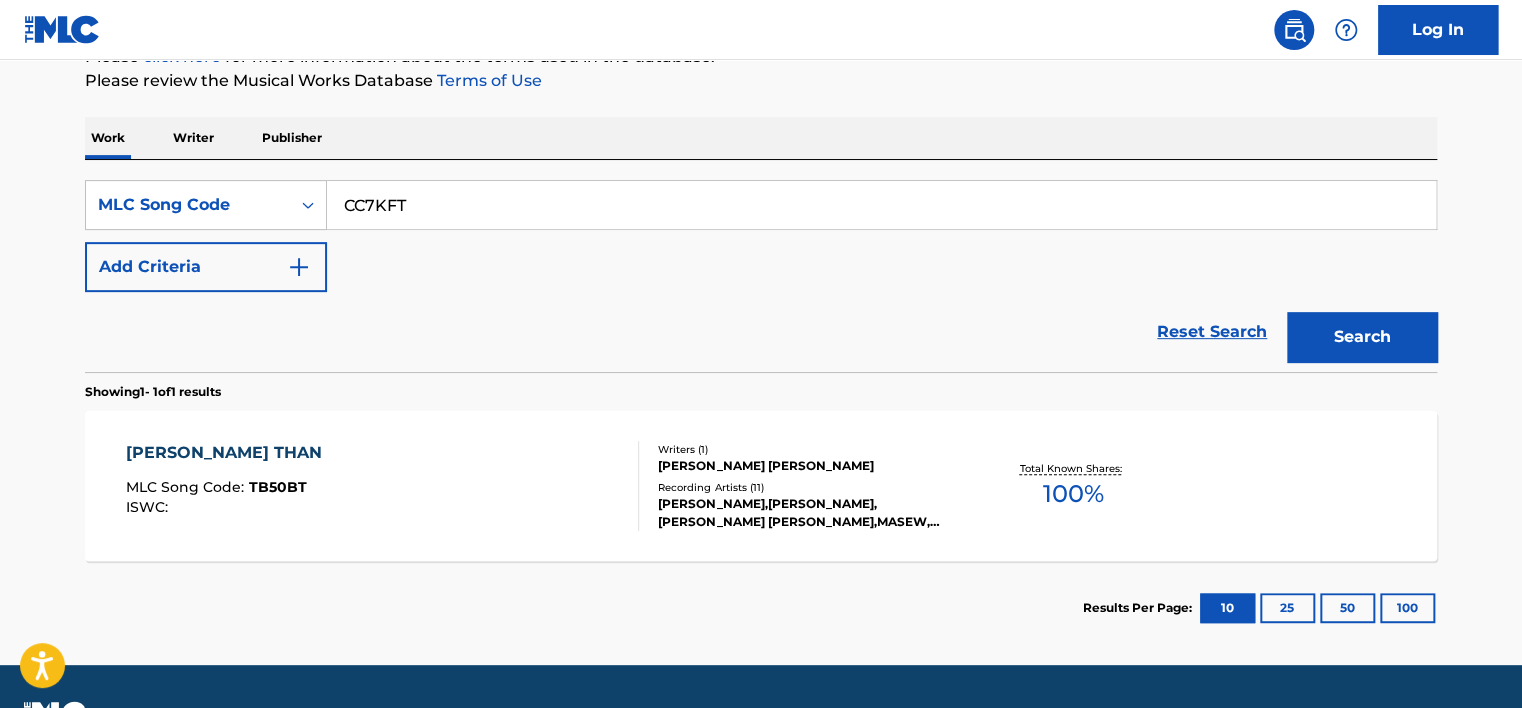 type on "CC7KFT" 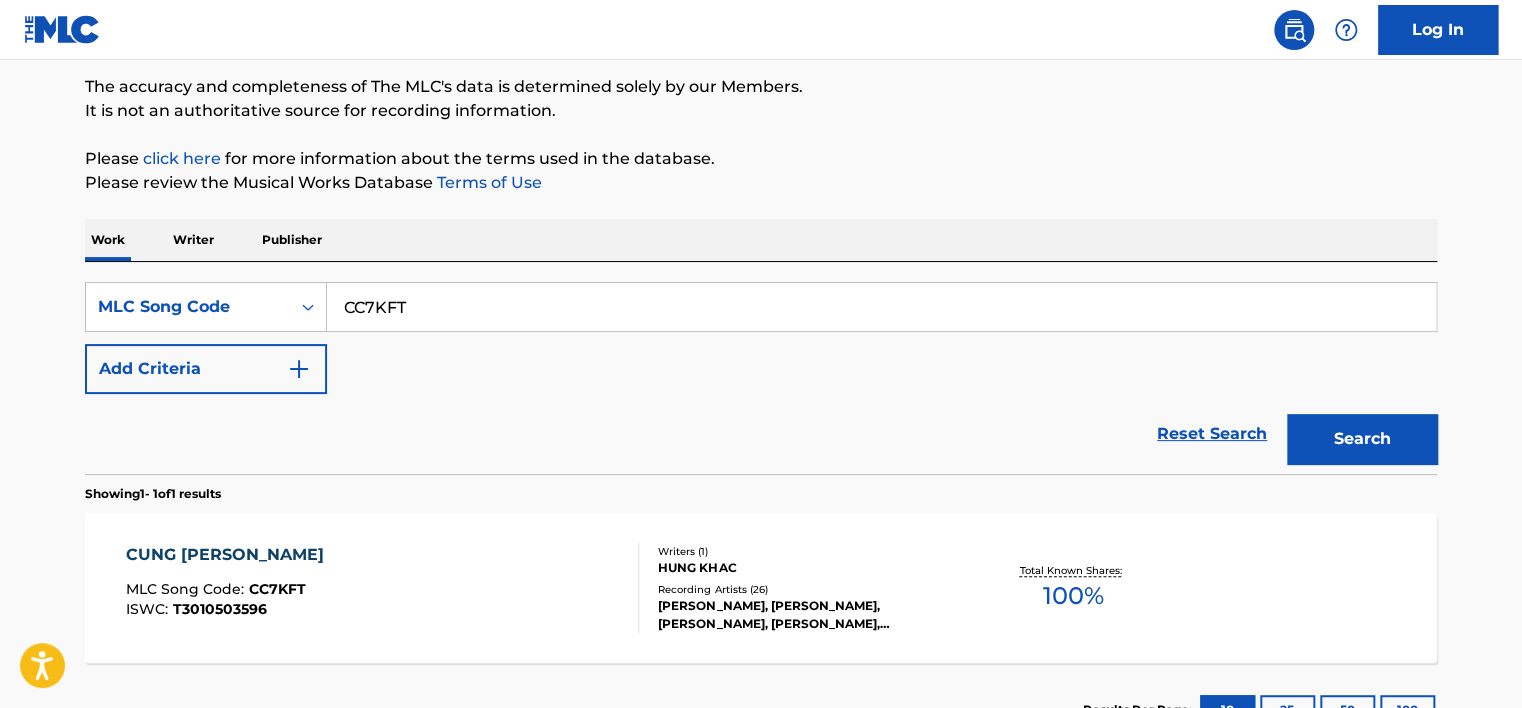 scroll, scrollTop: 265, scrollLeft: 0, axis: vertical 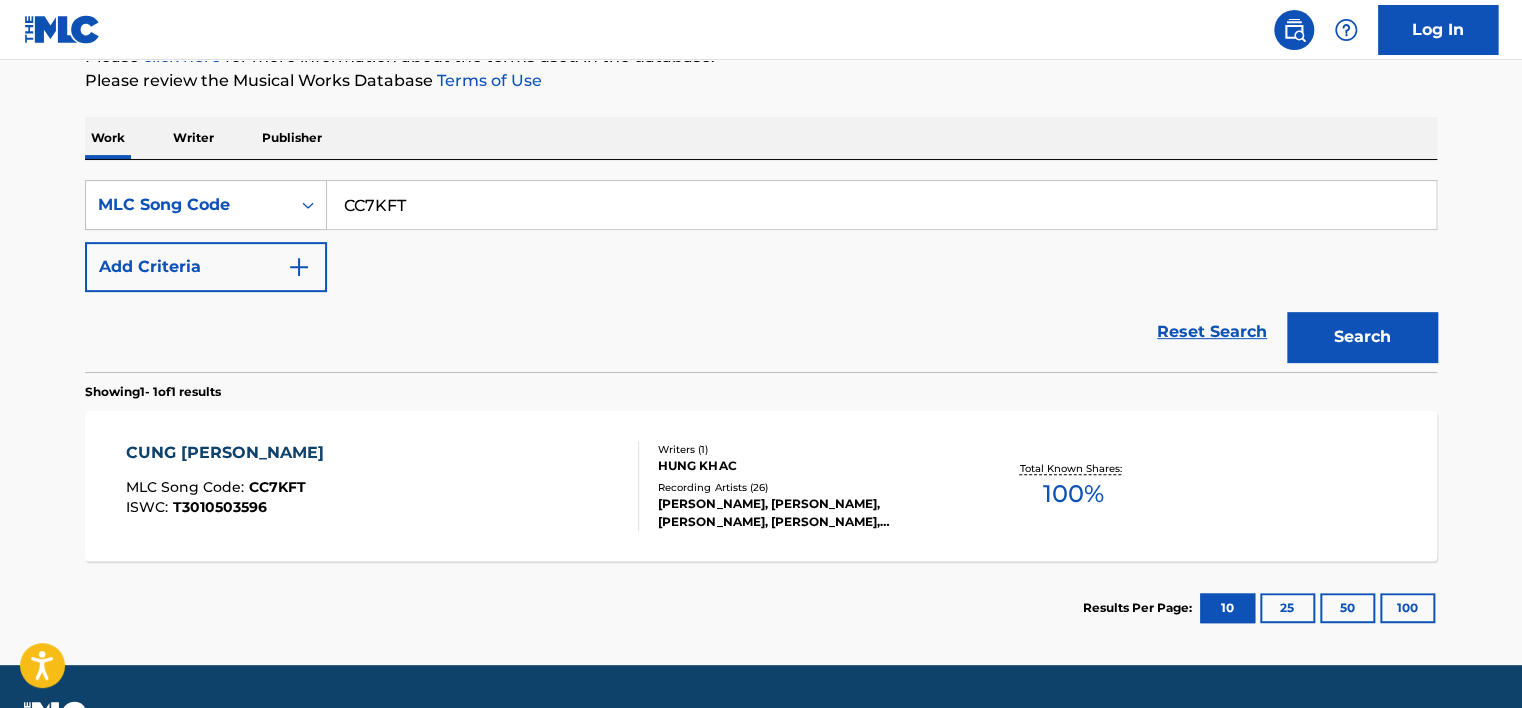 click on "CUNG [PERSON_NAME] MLC Song Code : CC7KFT ISWC : T3010503596" at bounding box center [383, 486] 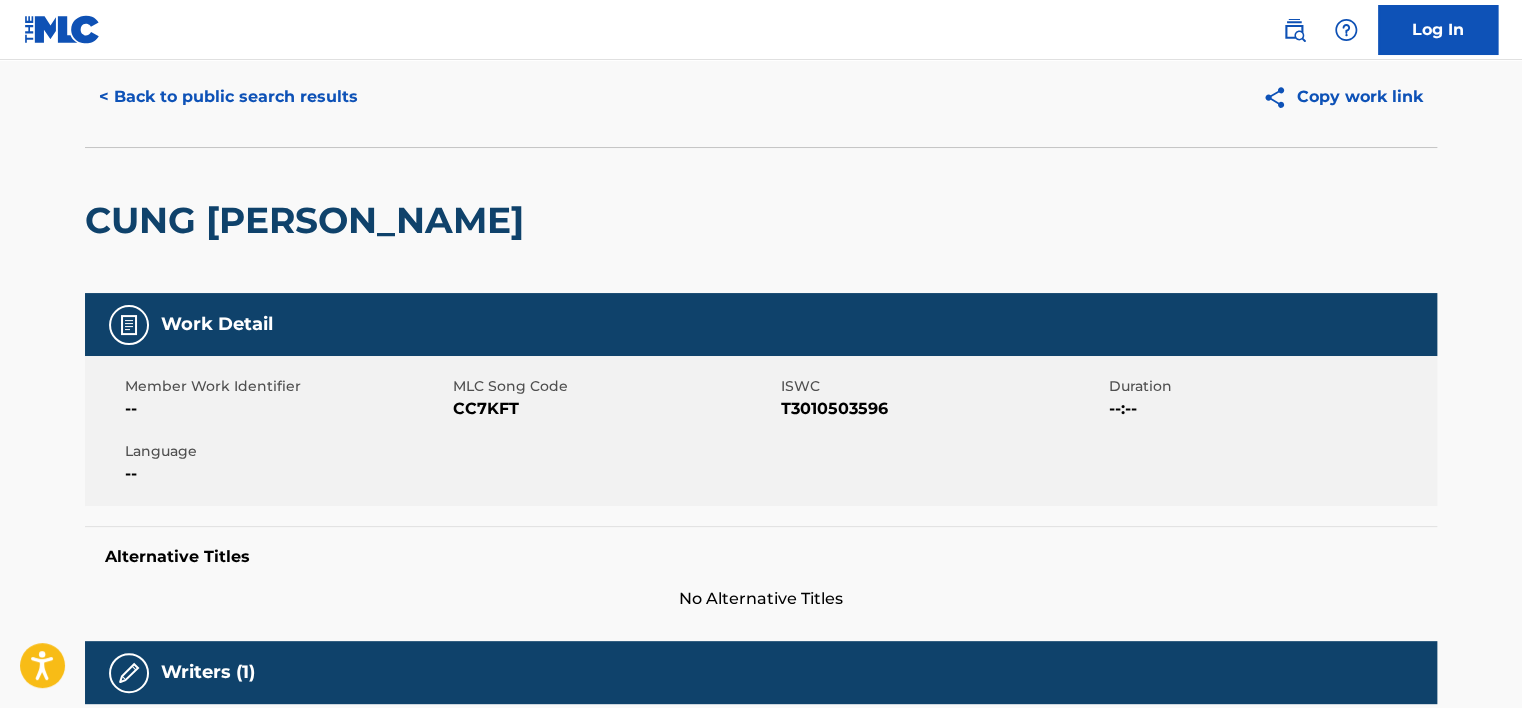scroll, scrollTop: 0, scrollLeft: 0, axis: both 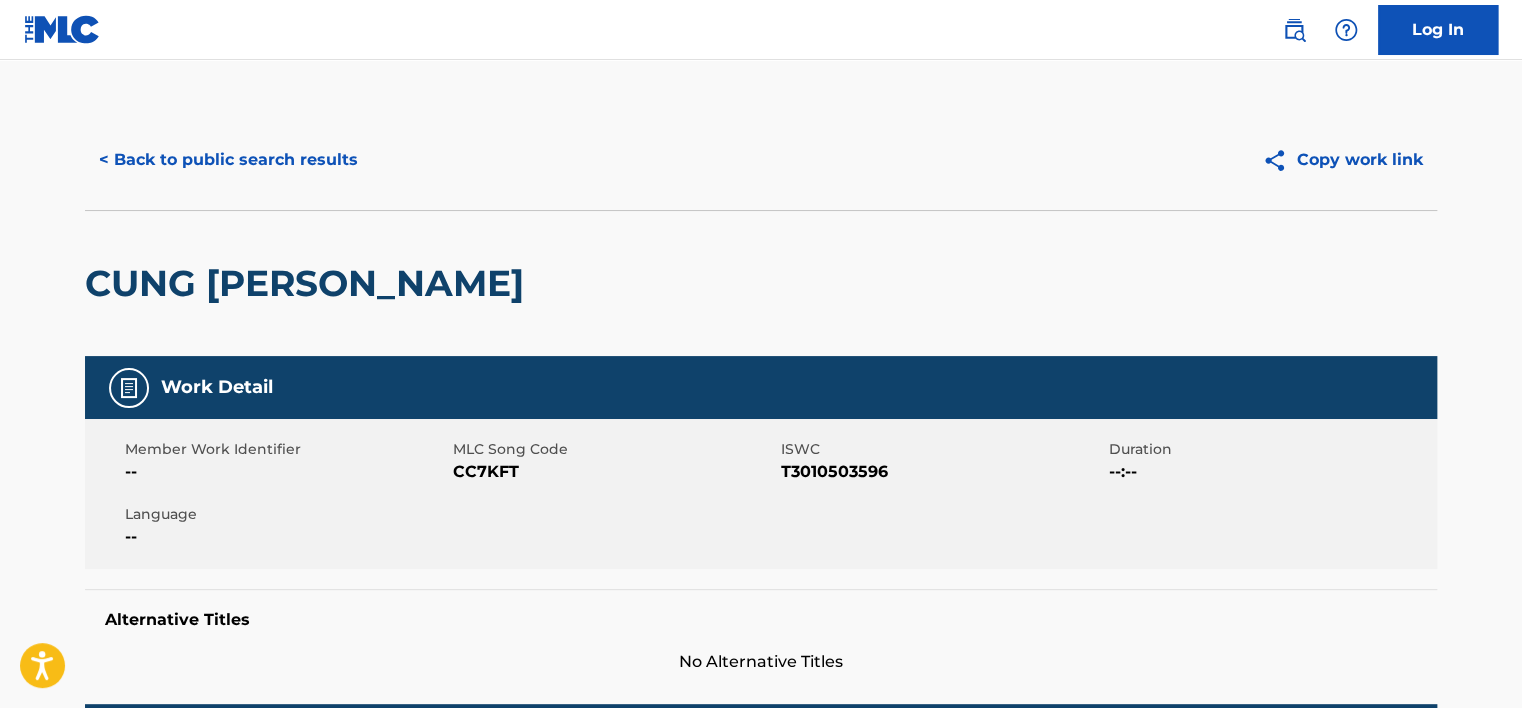 click on "< Back to public search results" at bounding box center (228, 160) 